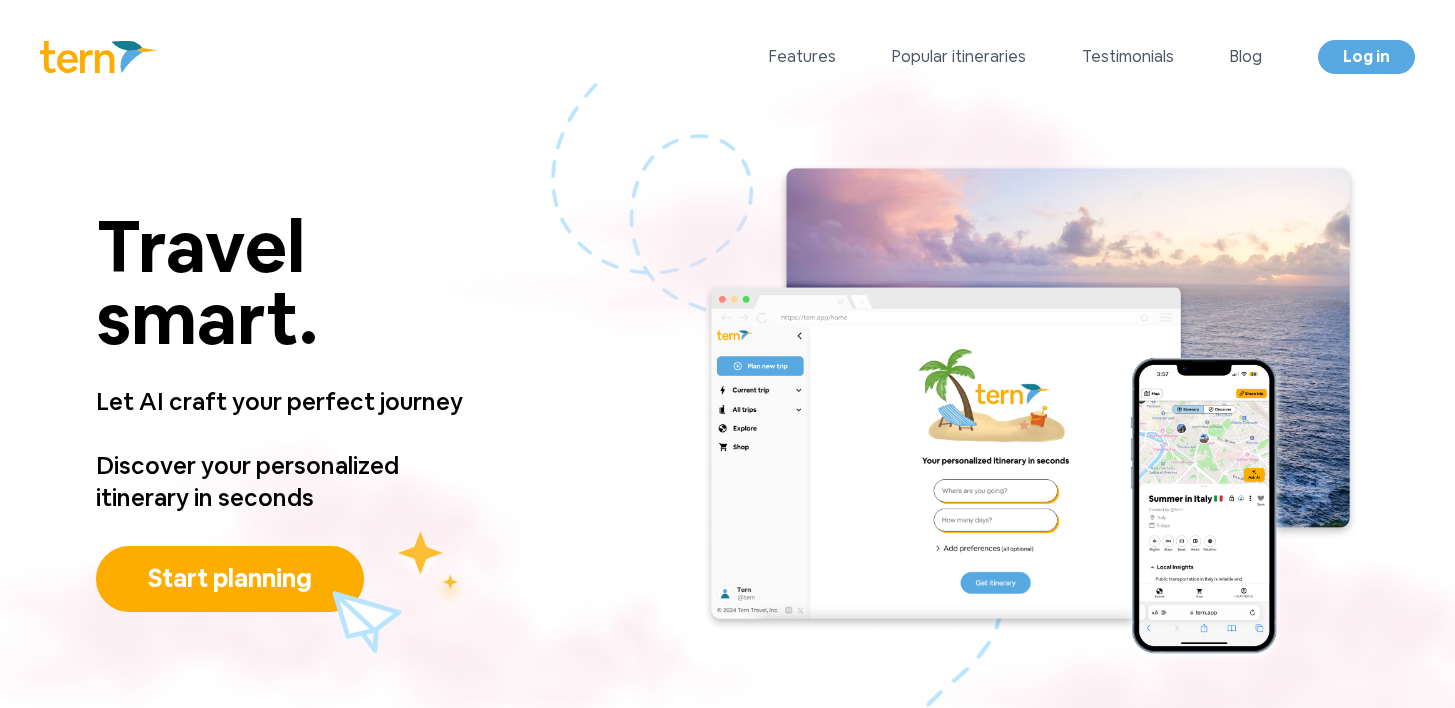 scroll, scrollTop: 0, scrollLeft: 0, axis: both 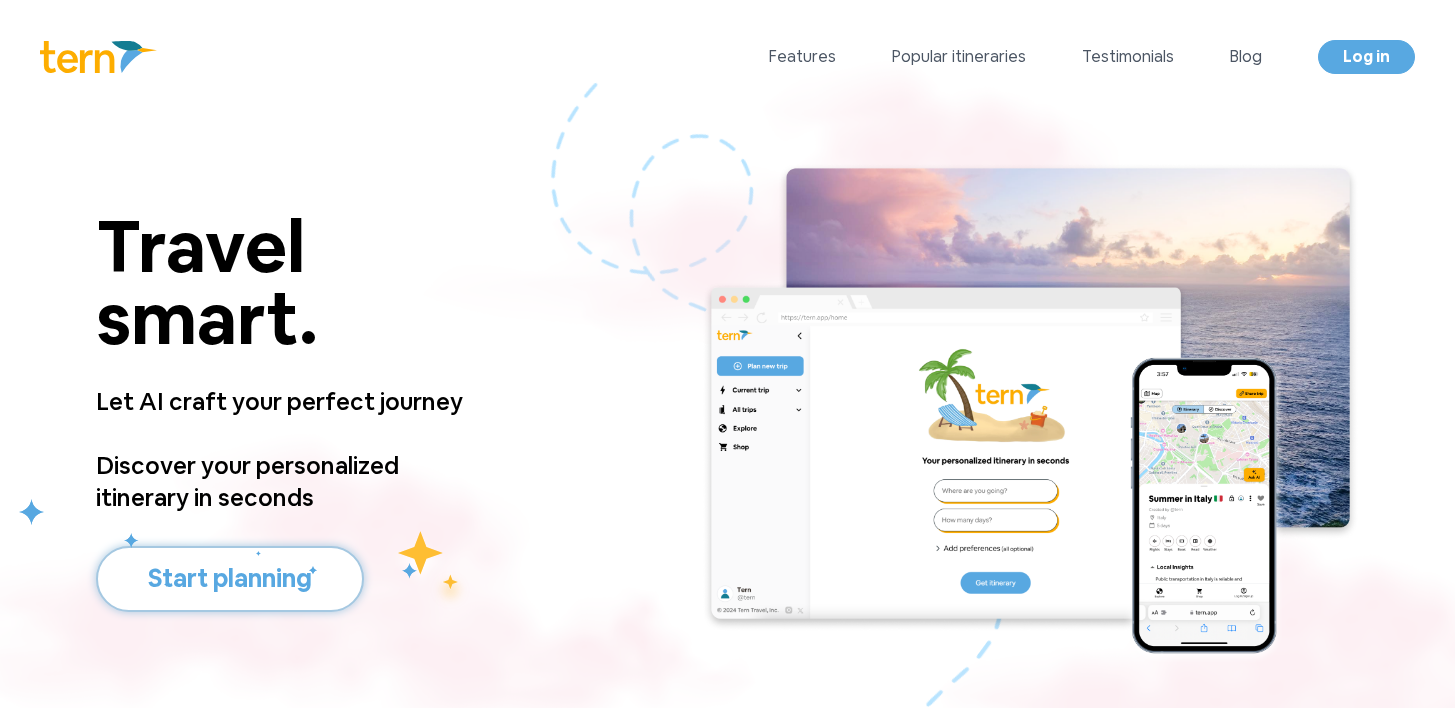 click on "Start planning" at bounding box center [230, 579] 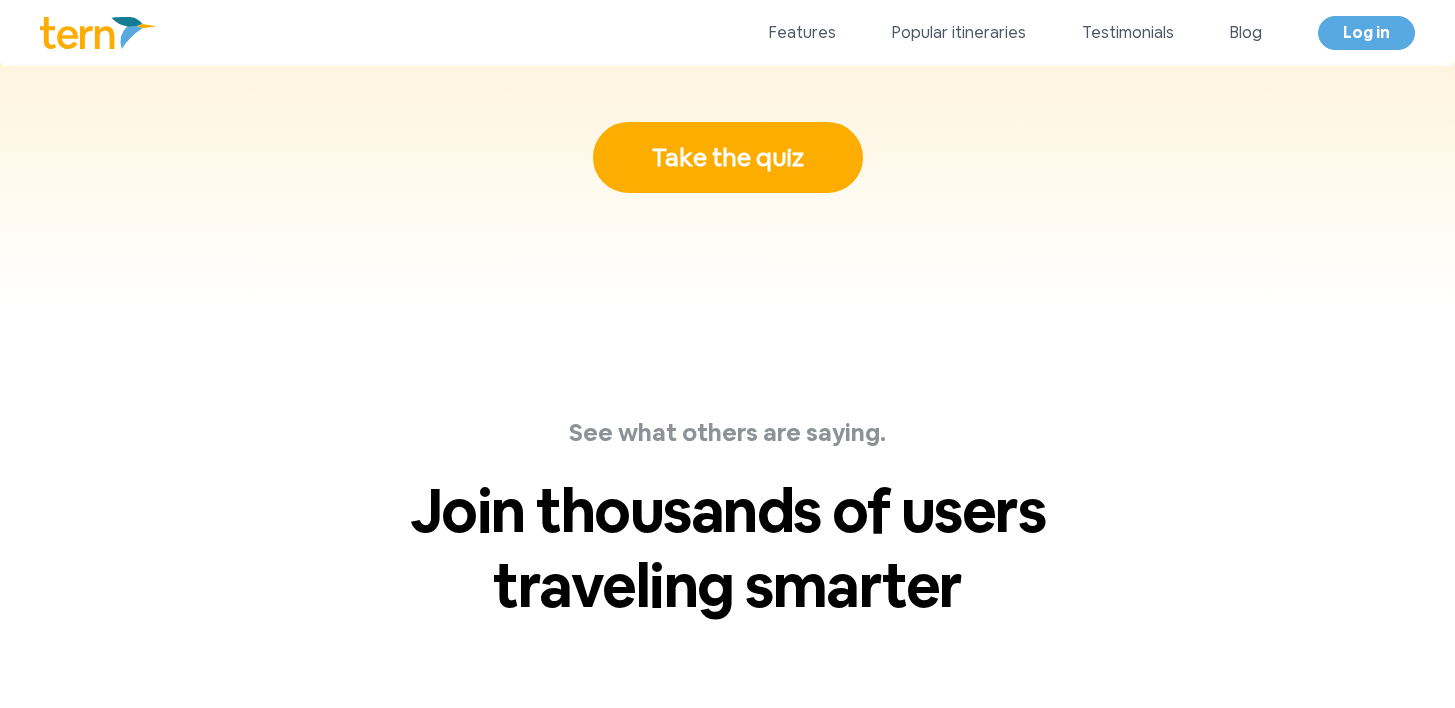scroll, scrollTop: 6435, scrollLeft: 0, axis: vertical 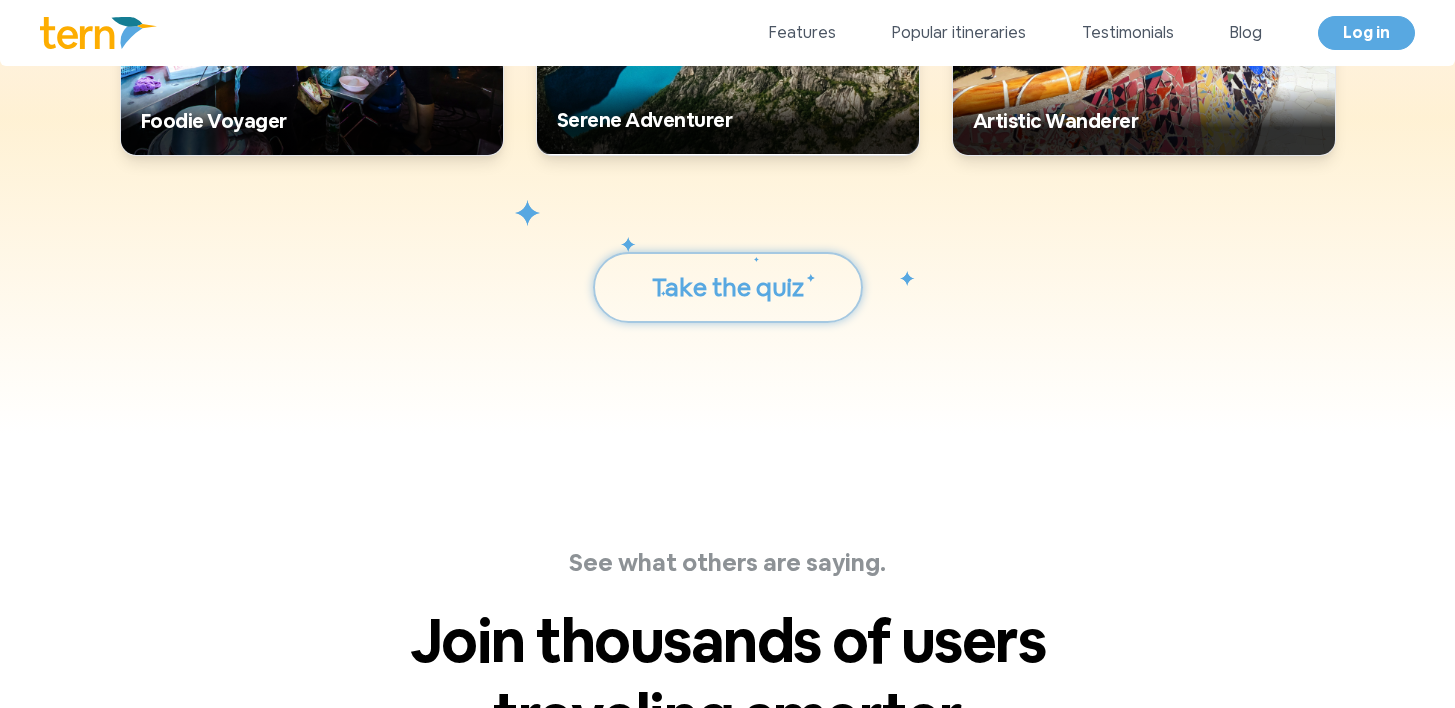 click on "Take the quiz" at bounding box center (728, 288) 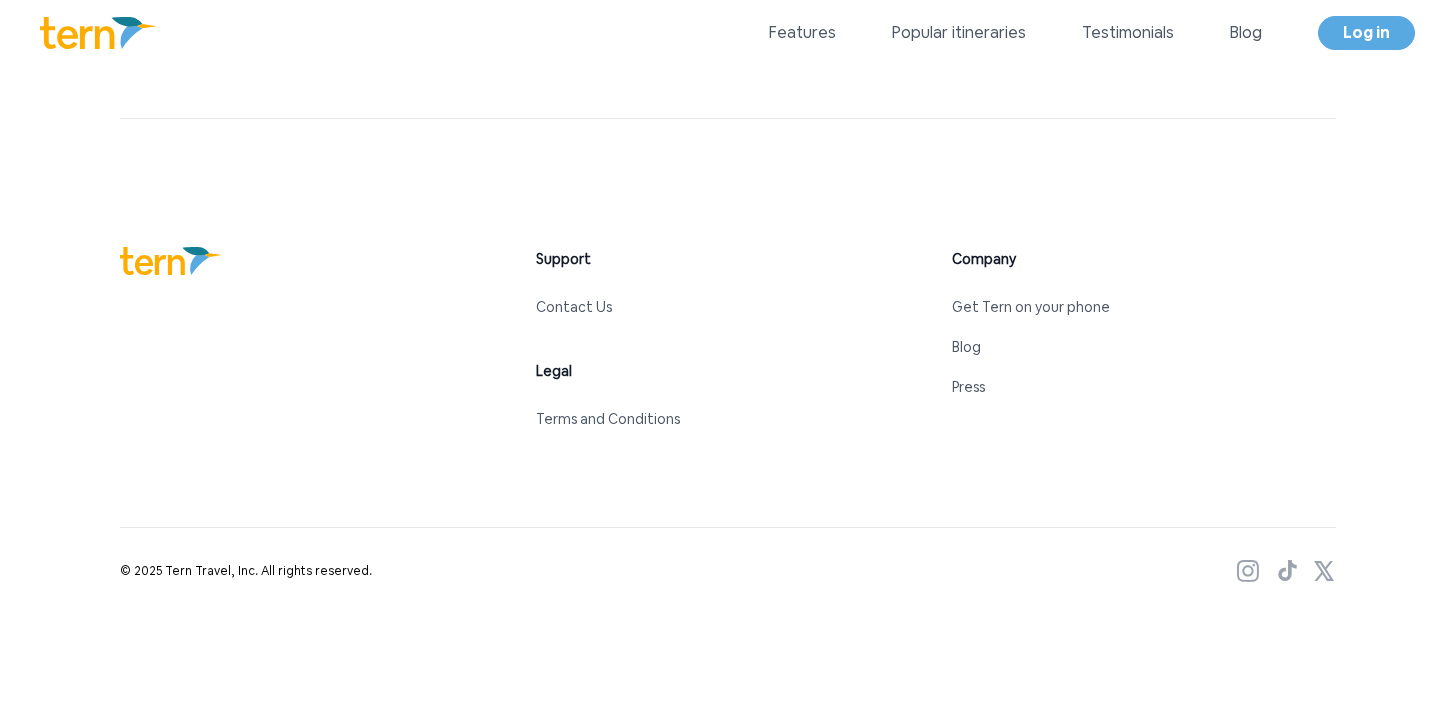 scroll, scrollTop: 9256, scrollLeft: 0, axis: vertical 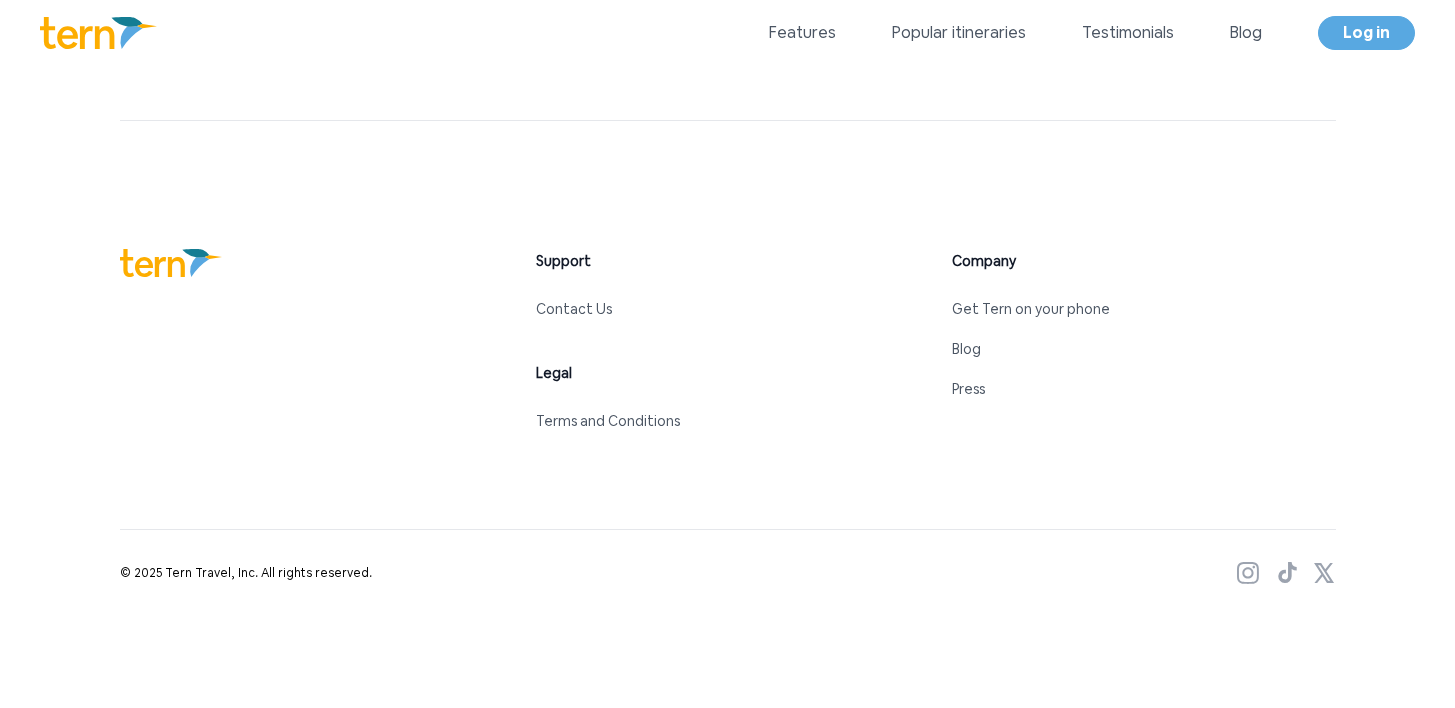 click 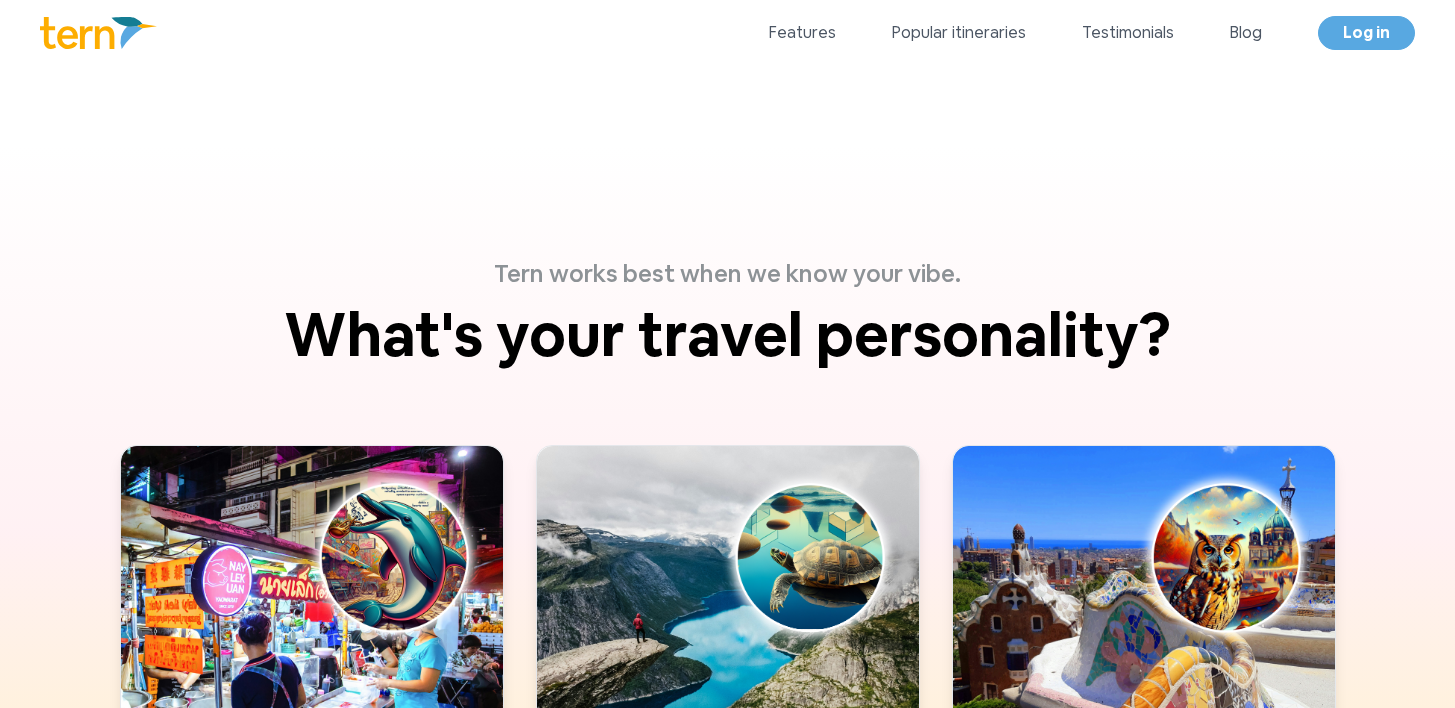 scroll, scrollTop: 5282, scrollLeft: 0, axis: vertical 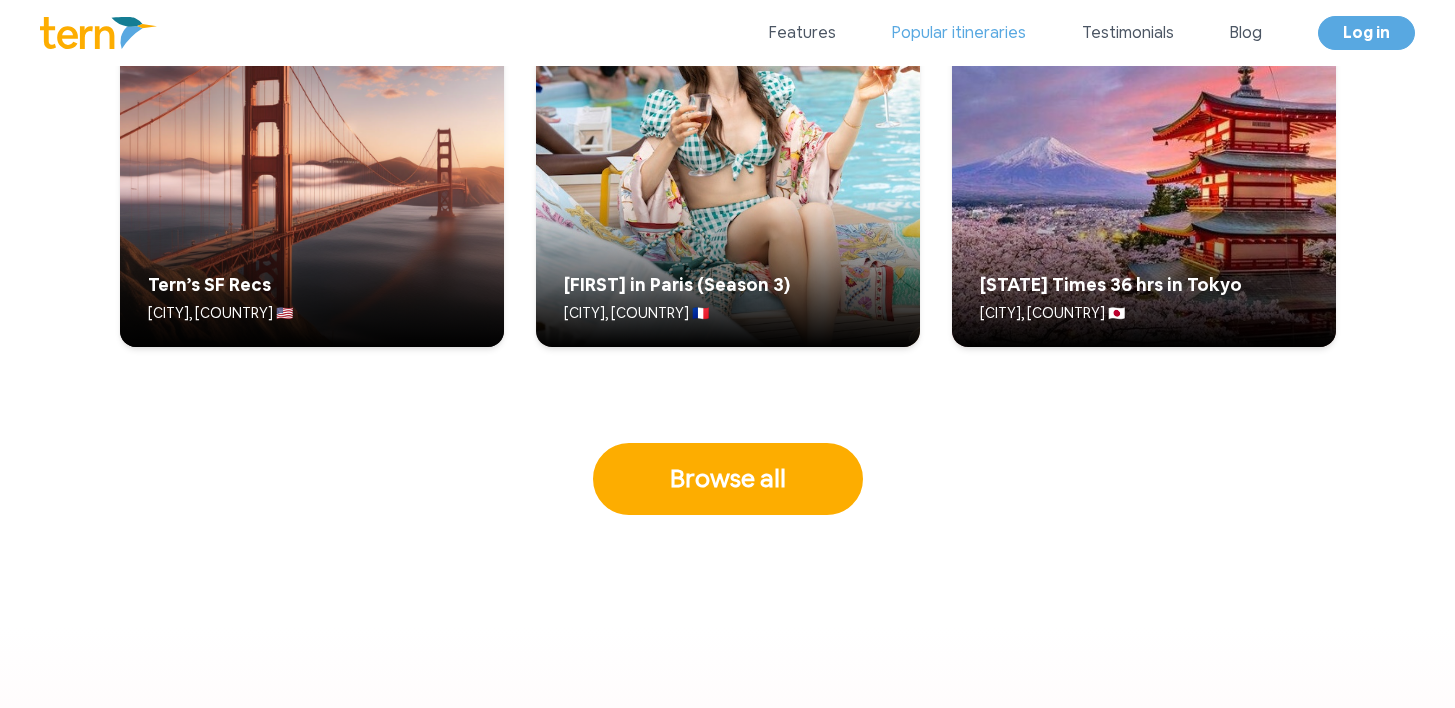 click on "Popular itineraries" at bounding box center [959, 33] 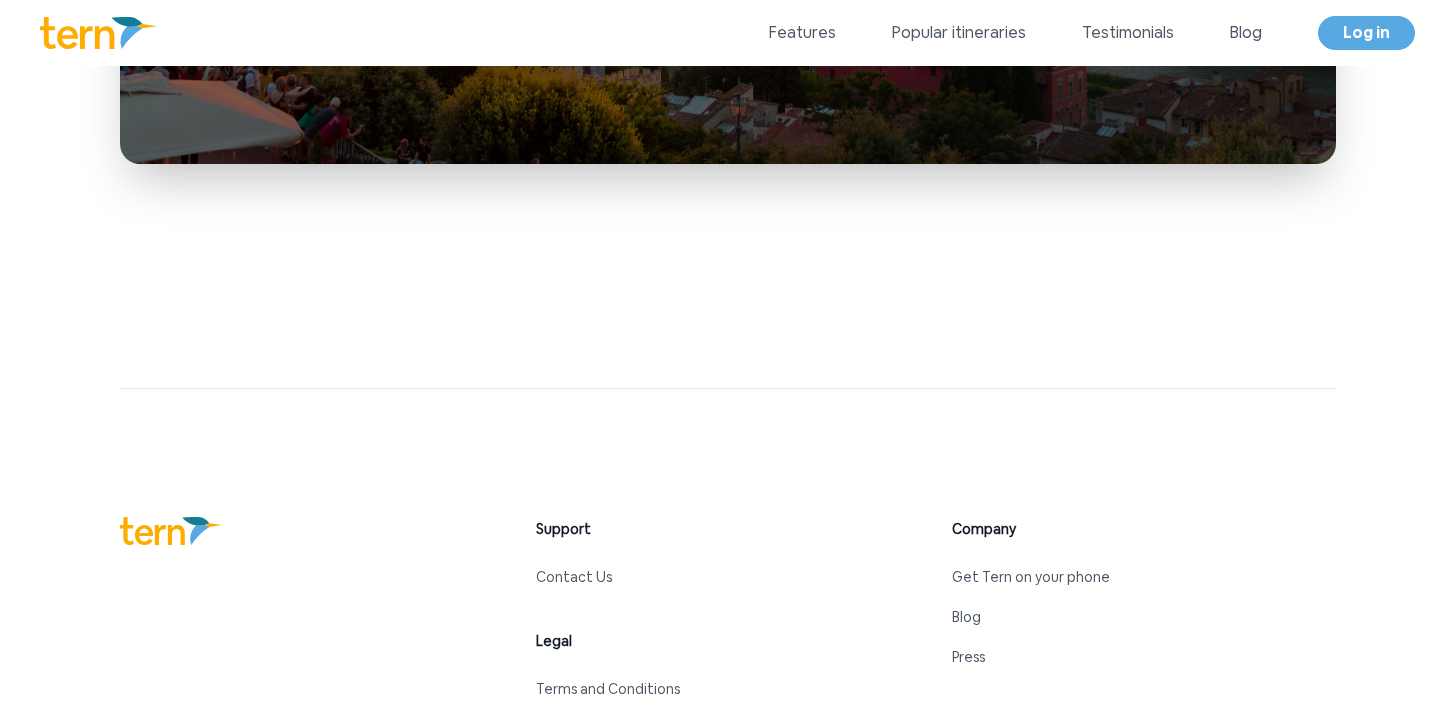 scroll, scrollTop: 9260, scrollLeft: 0, axis: vertical 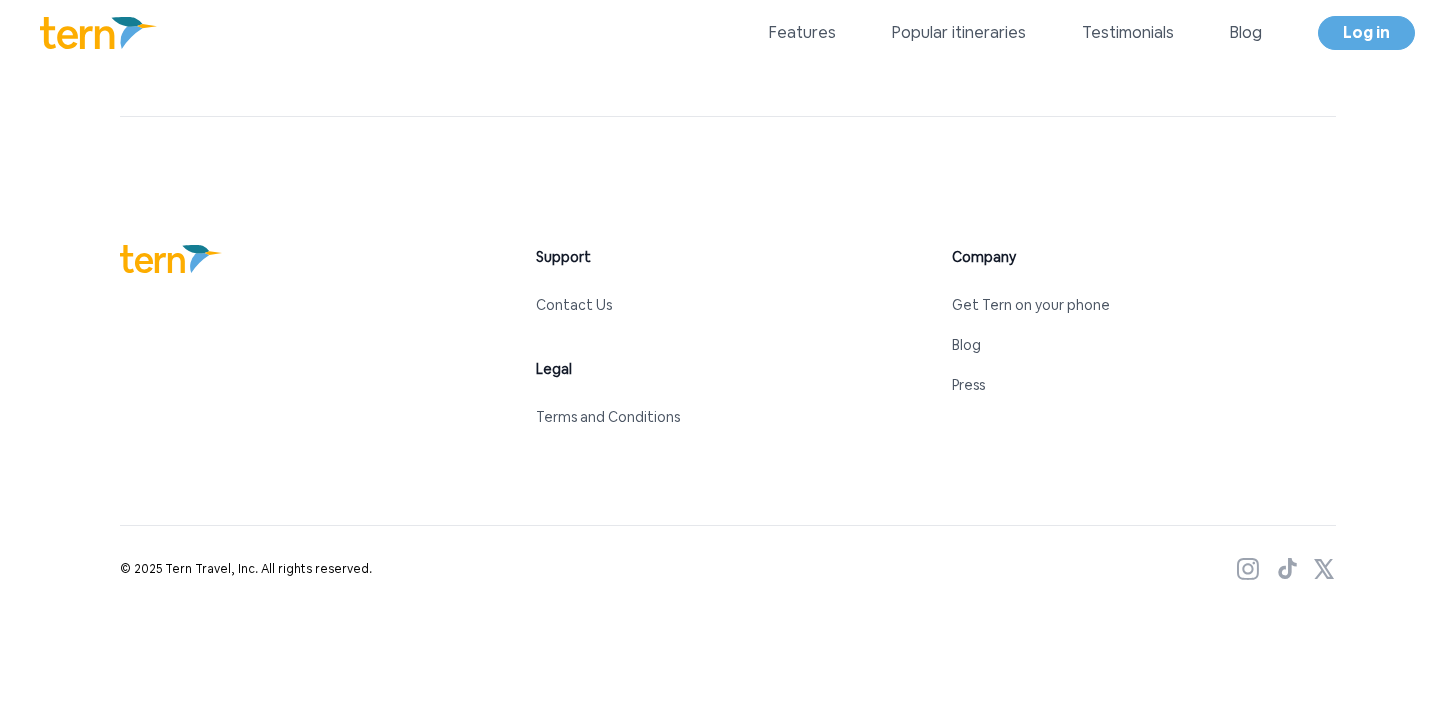 click at bounding box center [98, 33] 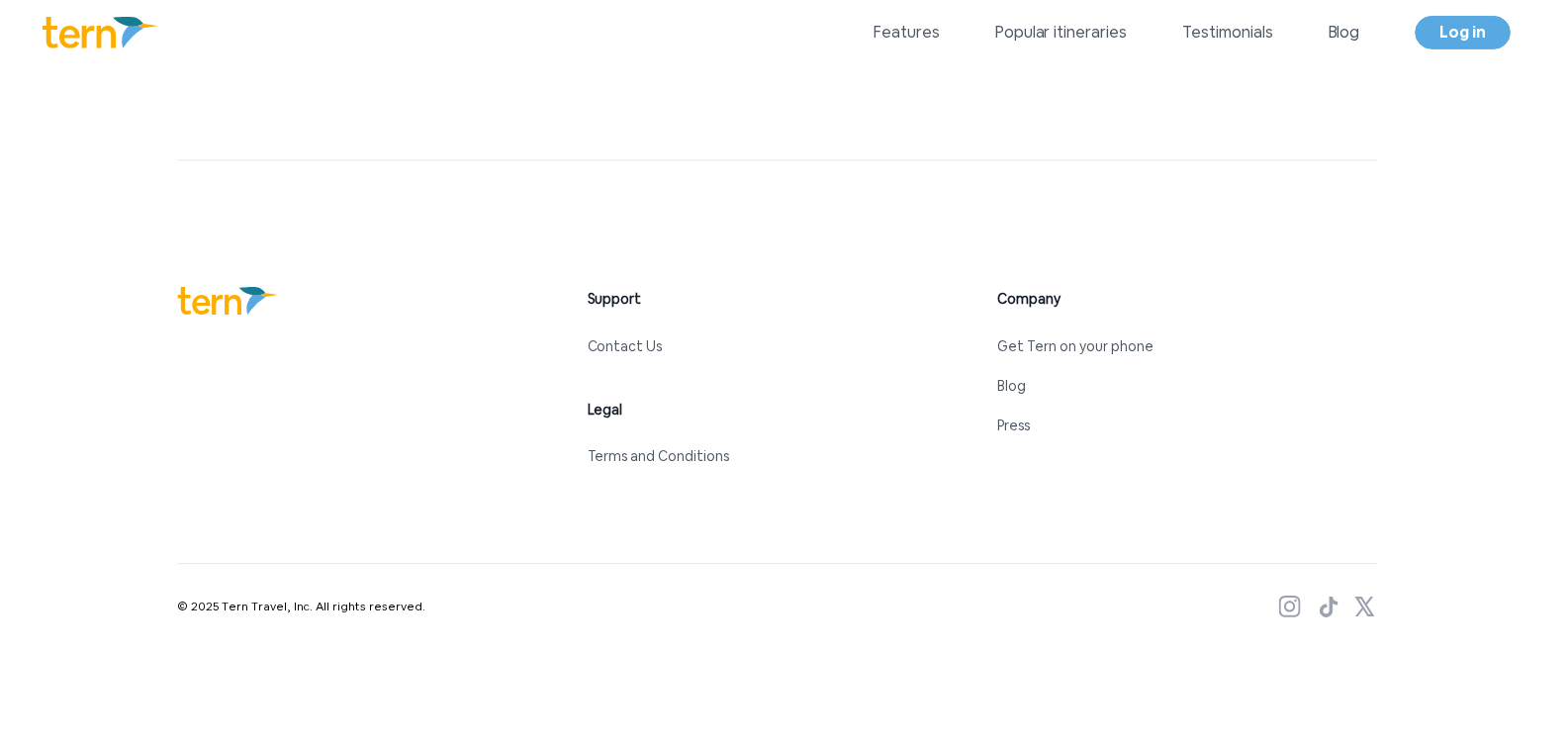 scroll, scrollTop: 9162, scrollLeft: 0, axis: vertical 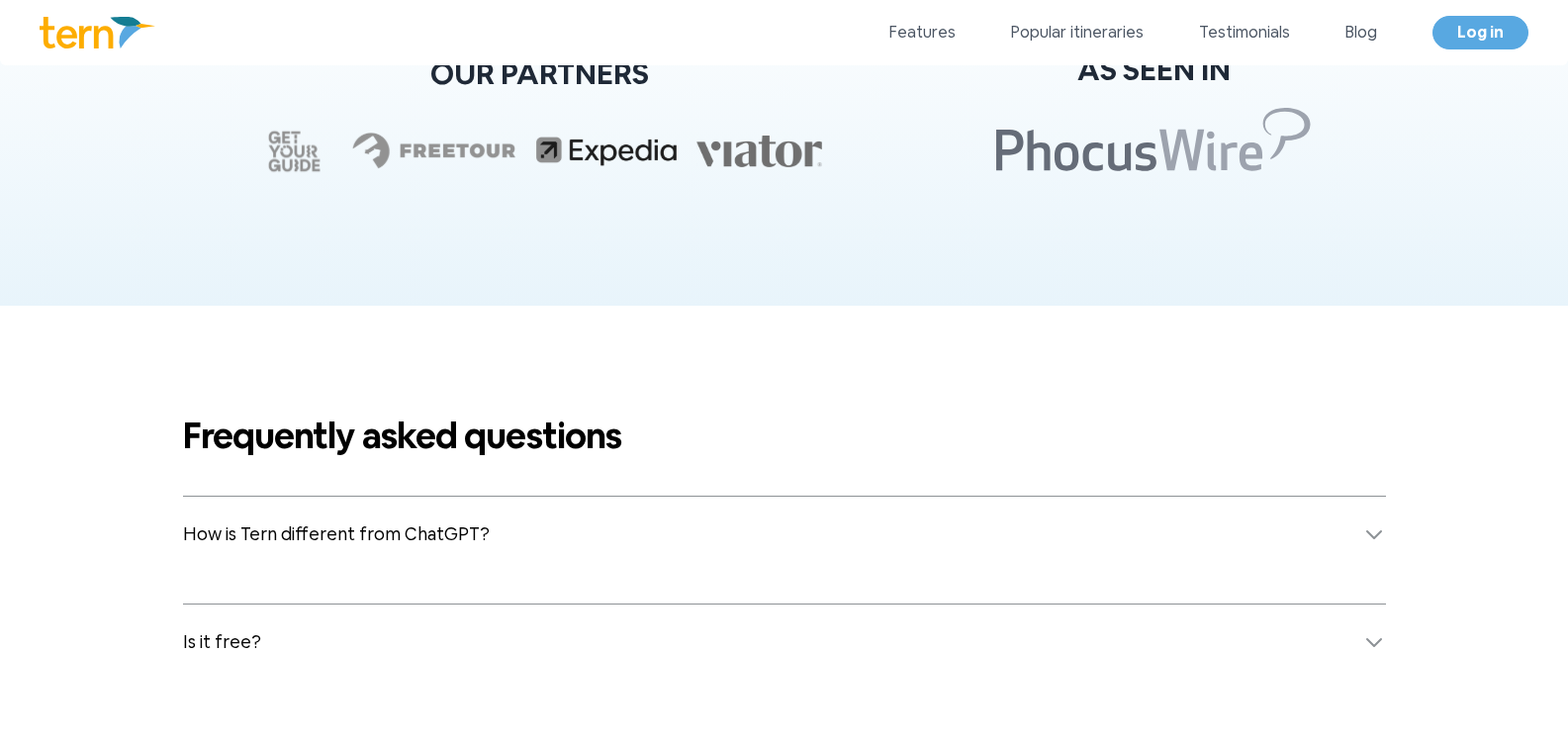 click on "How is Tern different from ChatGPT?" at bounding box center (336, 534) 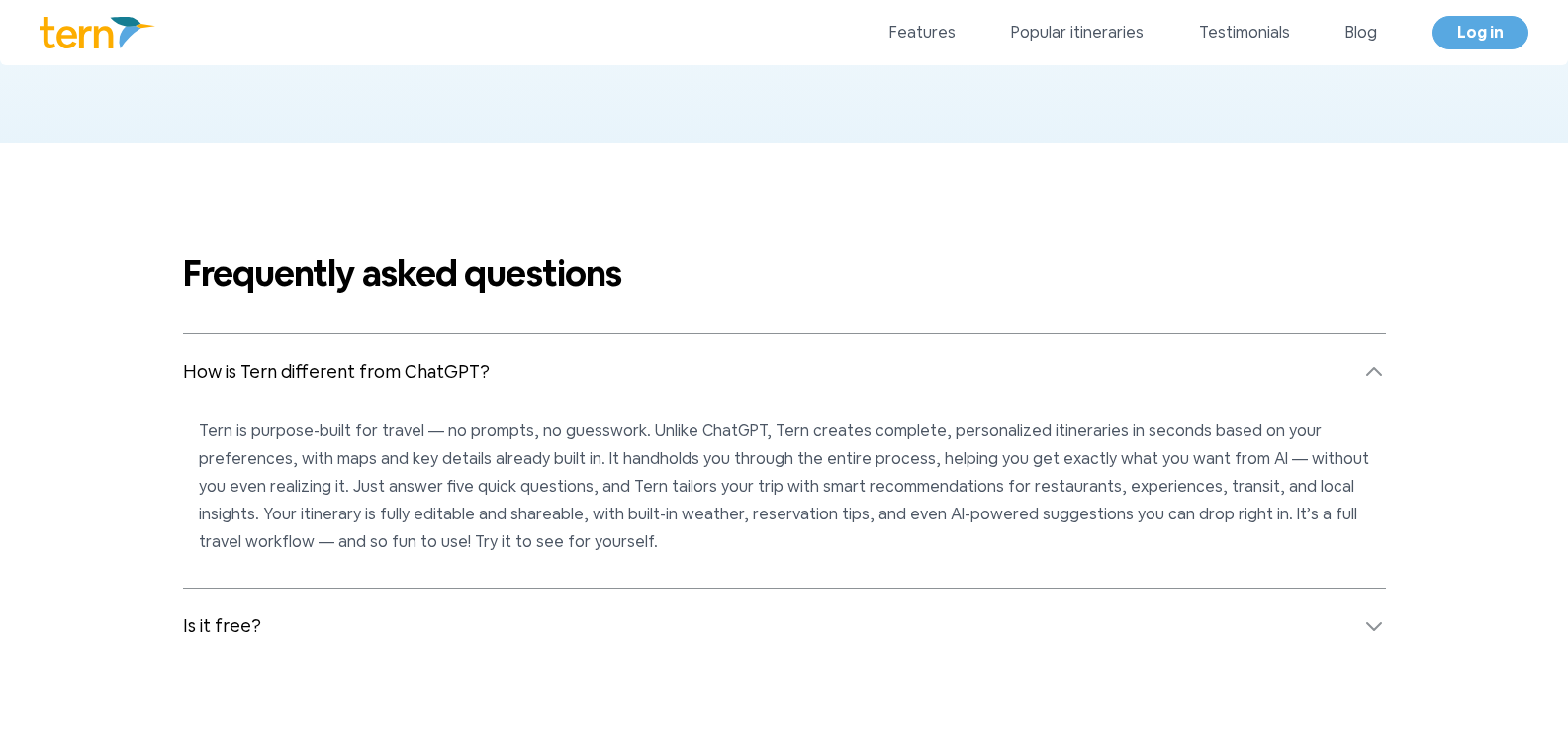 scroll, scrollTop: 7718, scrollLeft: 0, axis: vertical 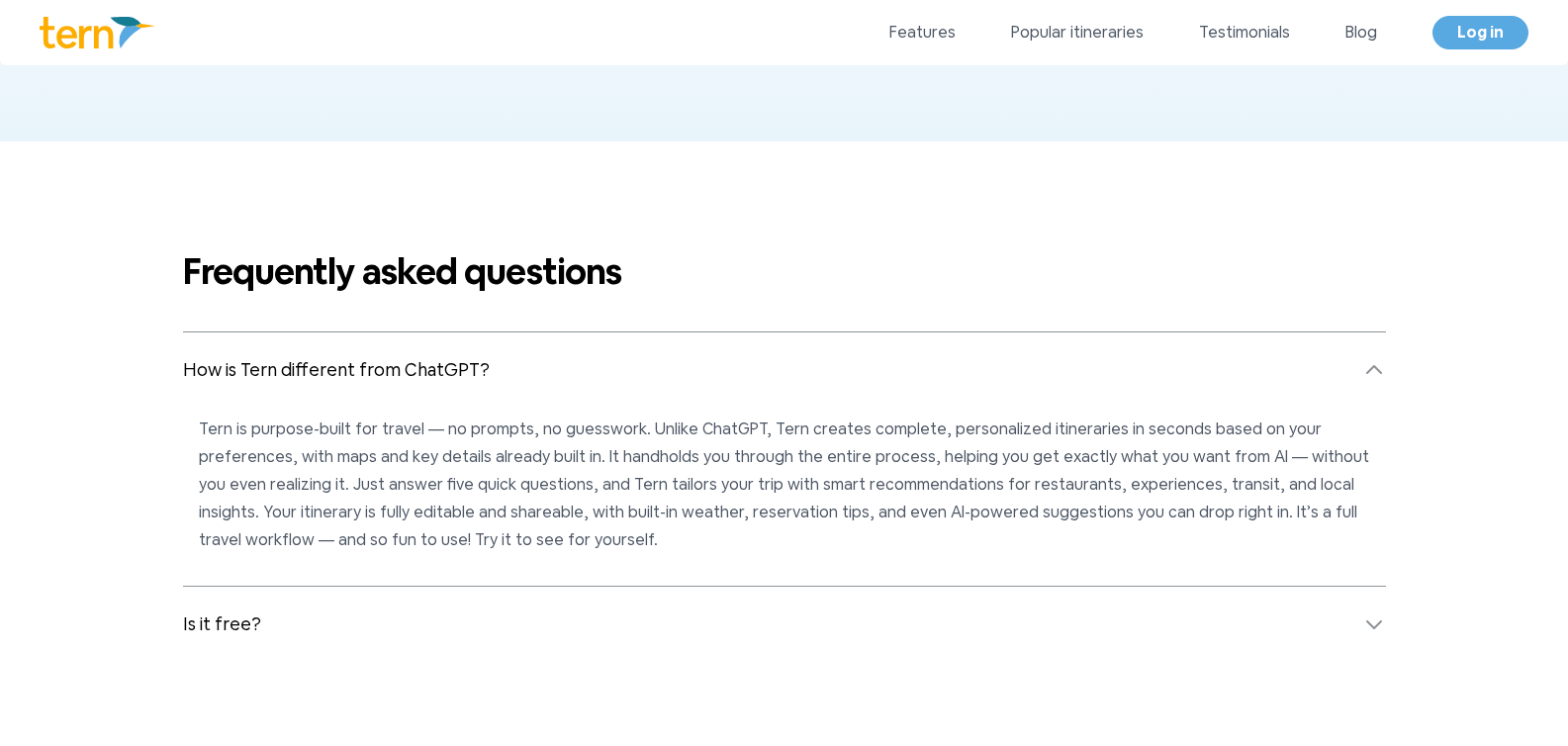 click on "How is Tern different from ChatGPT?" at bounding box center (784, 370) 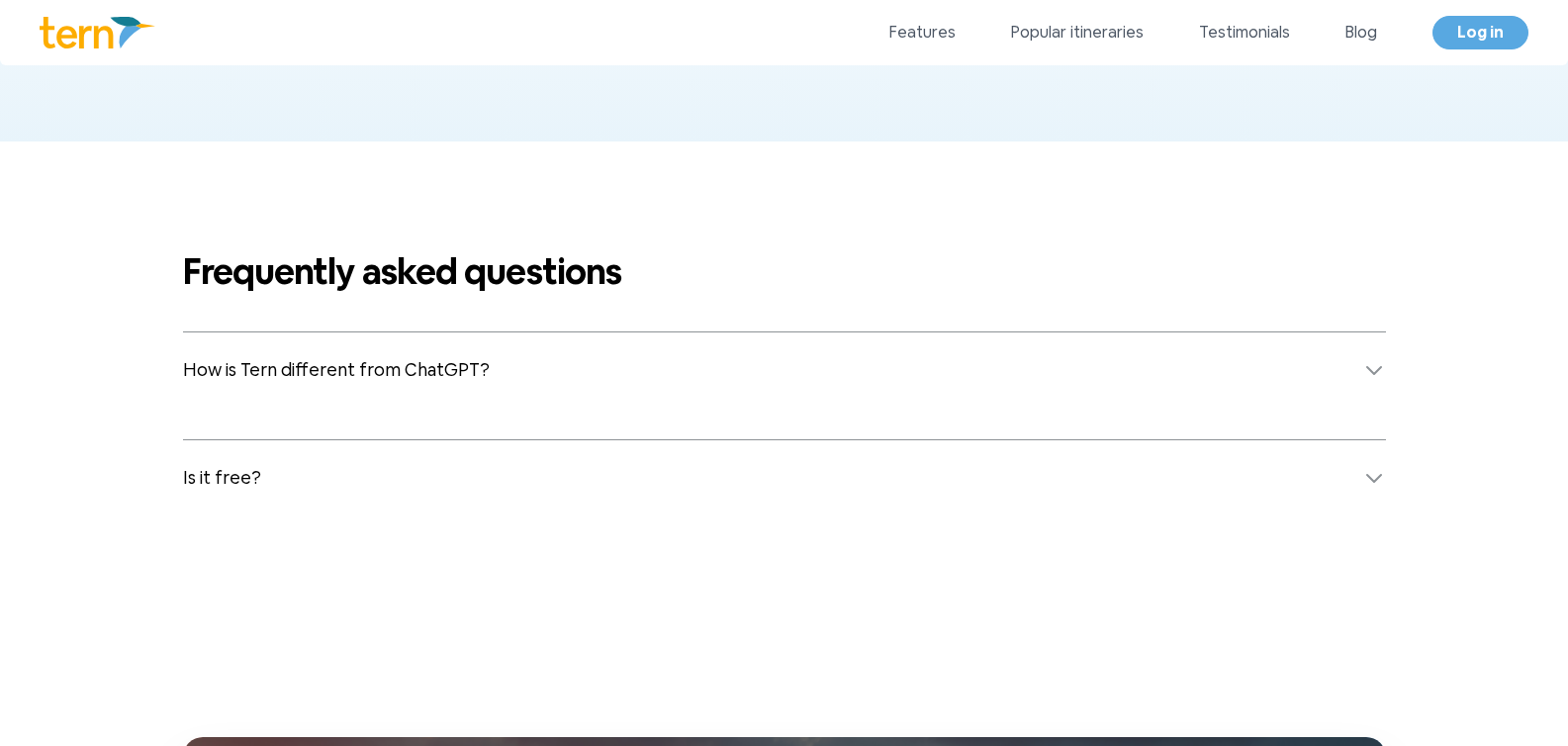 click on "Is it free?" at bounding box center (784, 478) 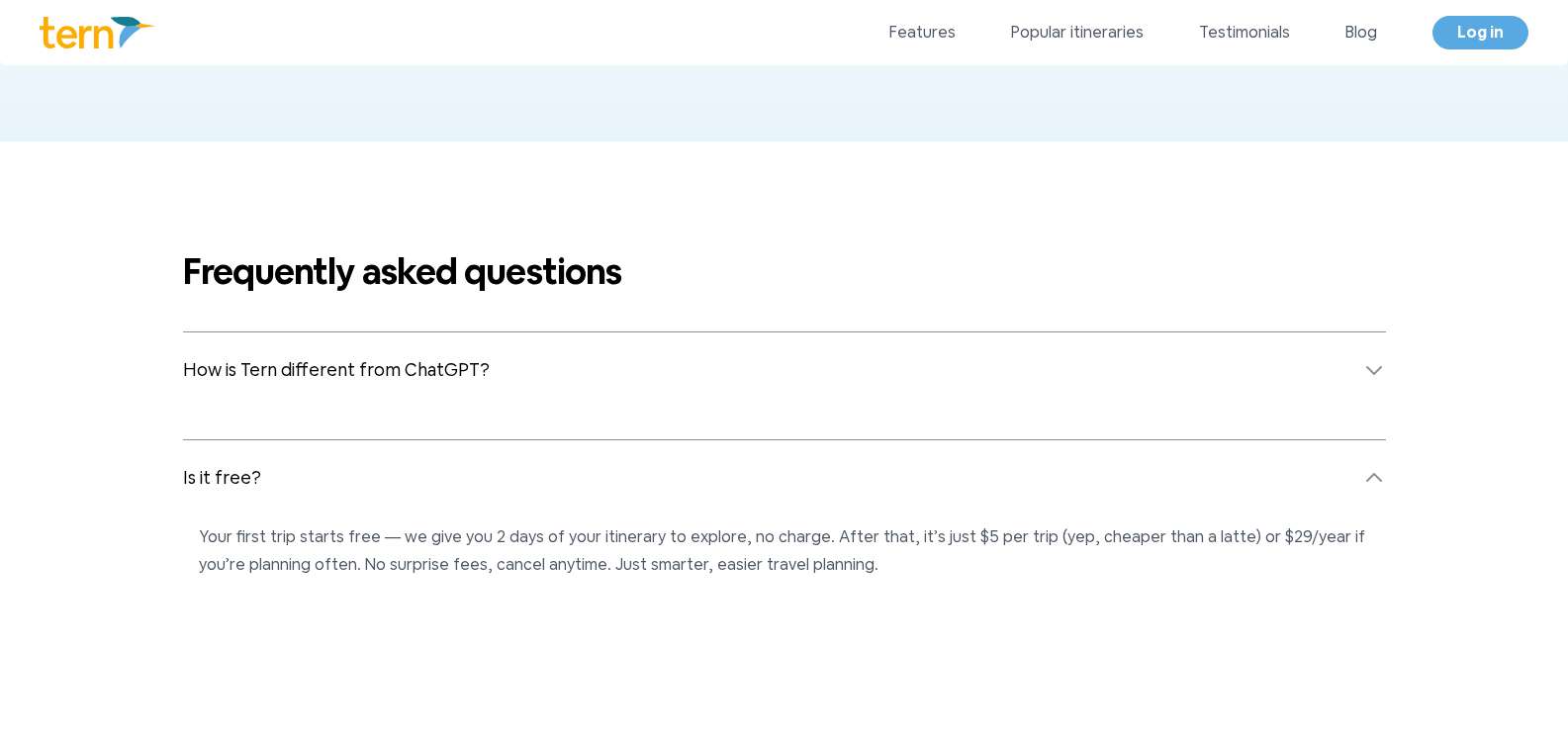 click on "Is it free?" at bounding box center [784, 478] 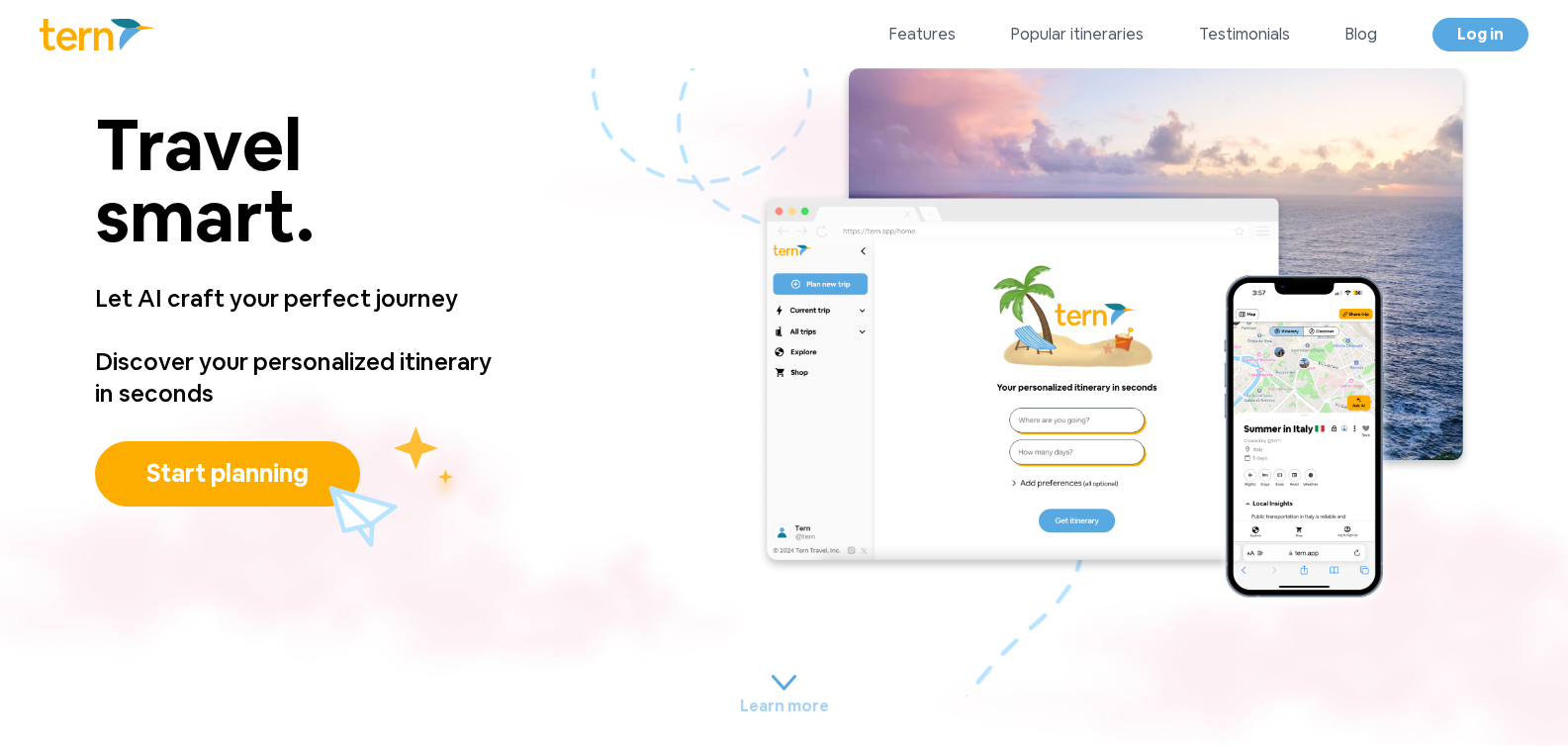 scroll, scrollTop: 0, scrollLeft: 0, axis: both 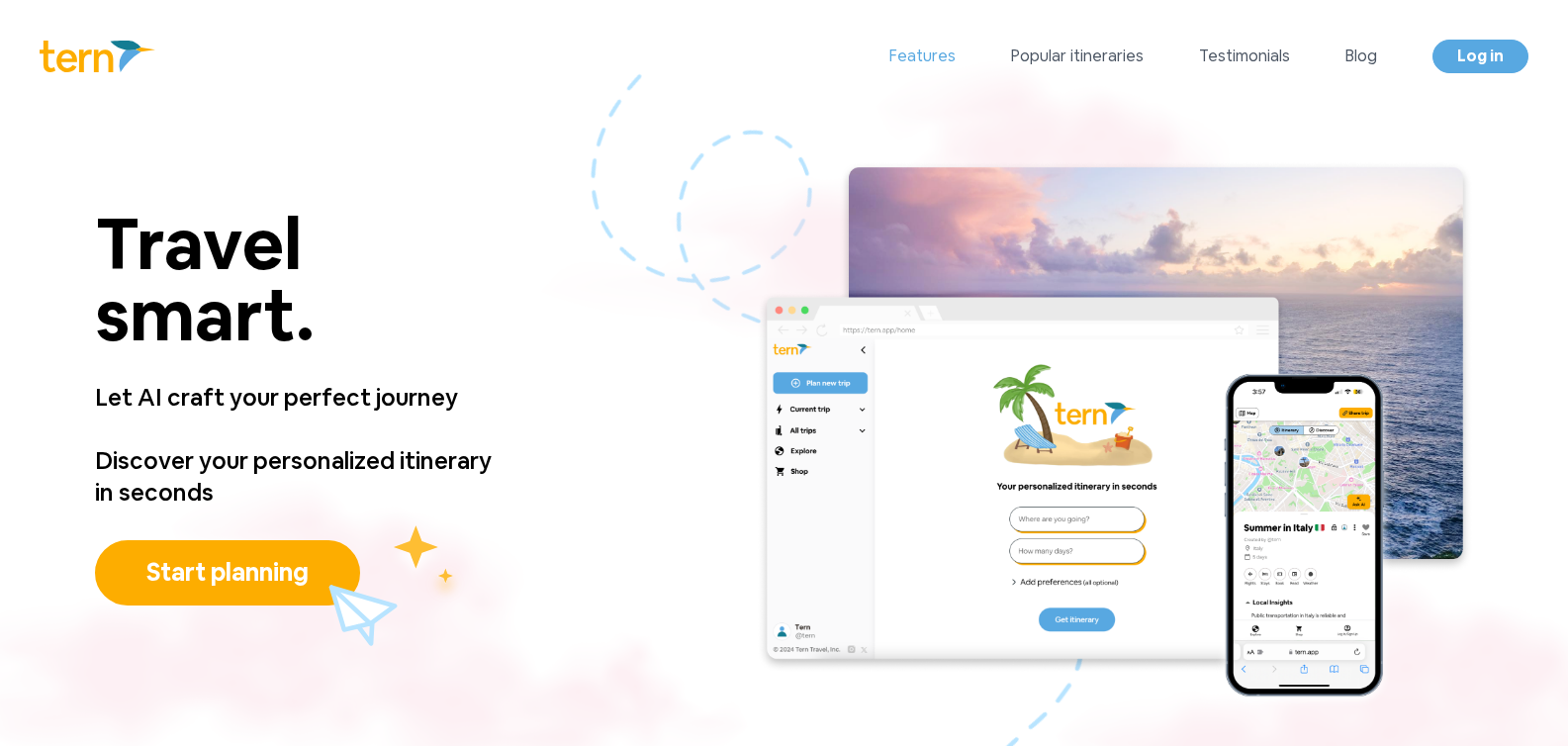 click on "Features" at bounding box center (922, 56) 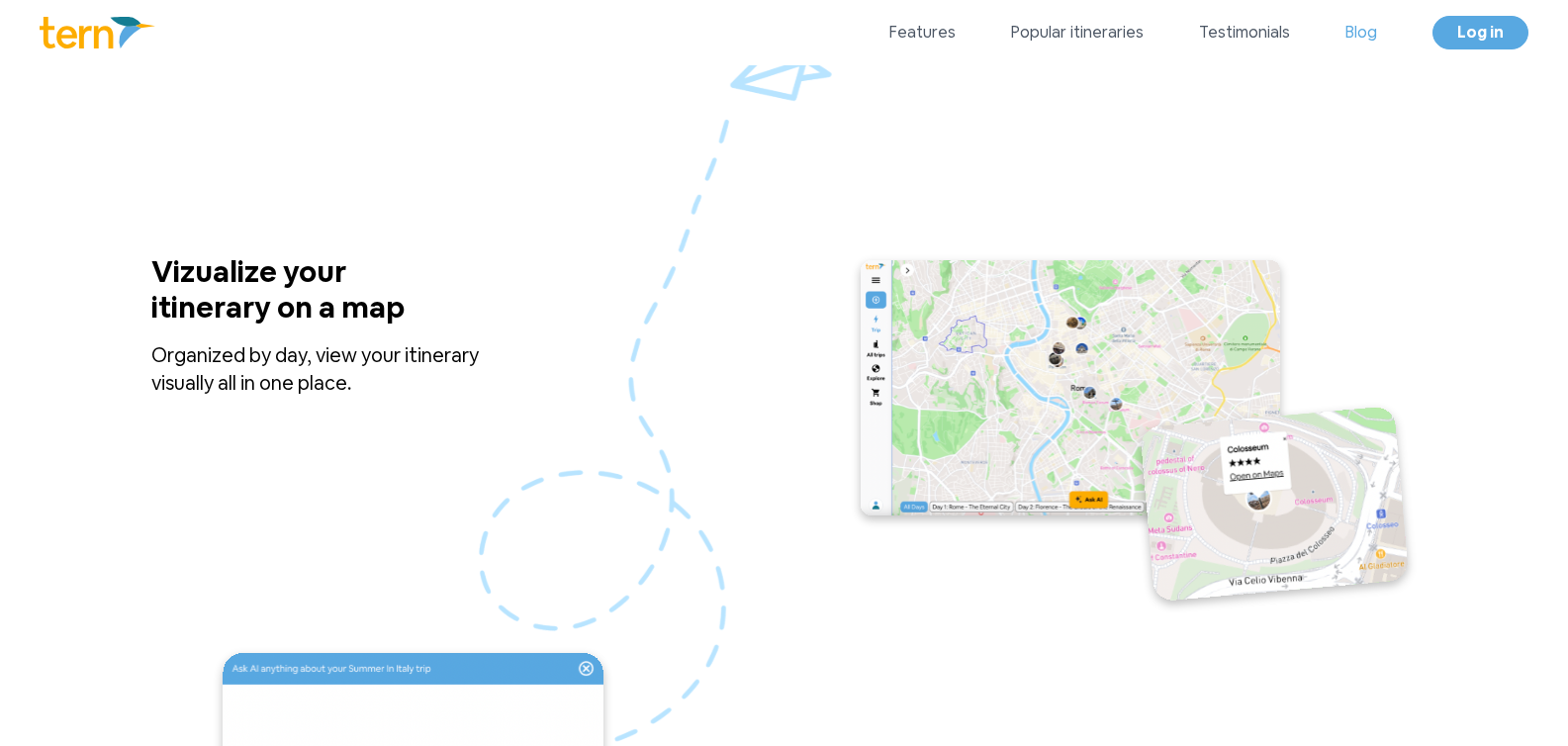 scroll, scrollTop: 1708, scrollLeft: 0, axis: vertical 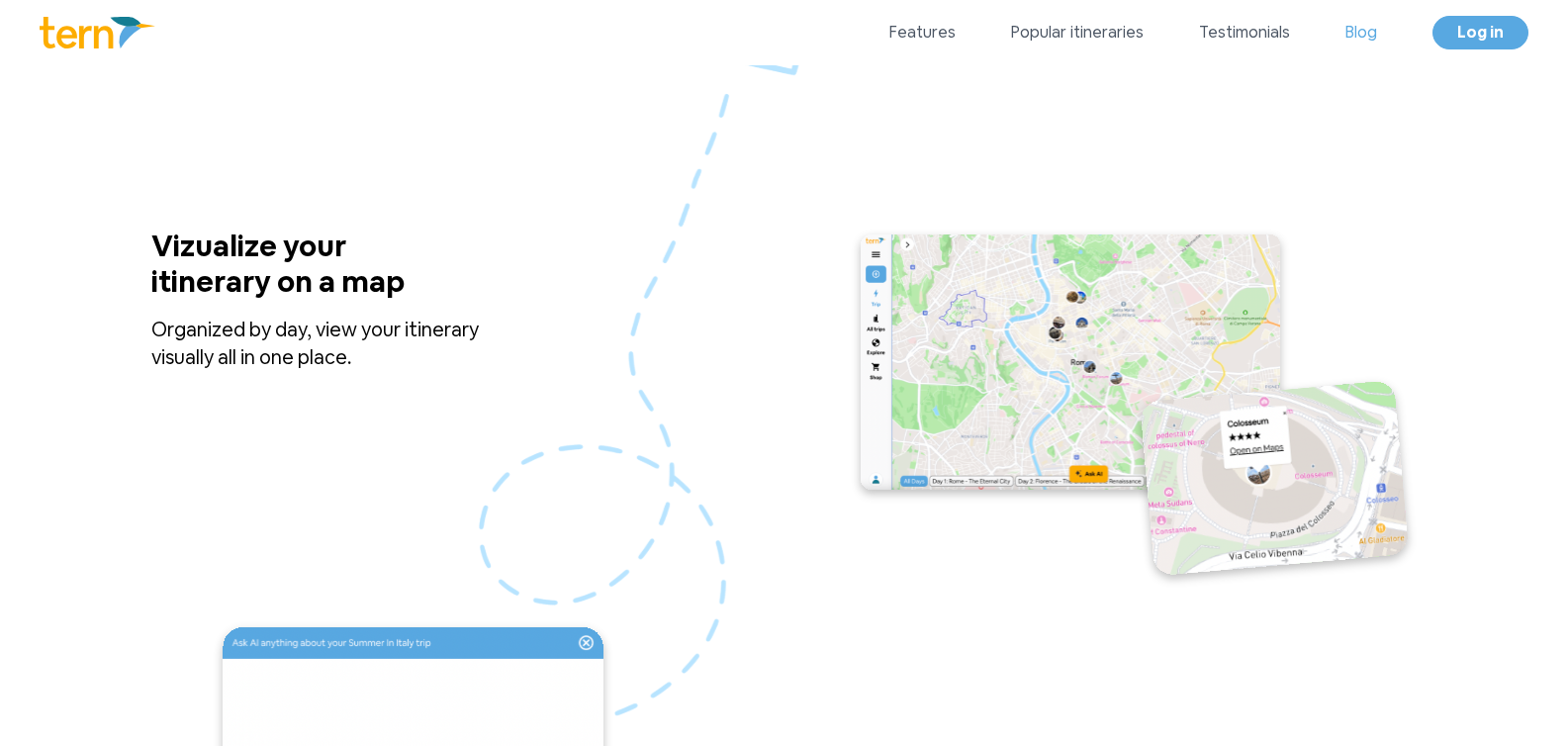 click on "Blog" at bounding box center [1361, 33] 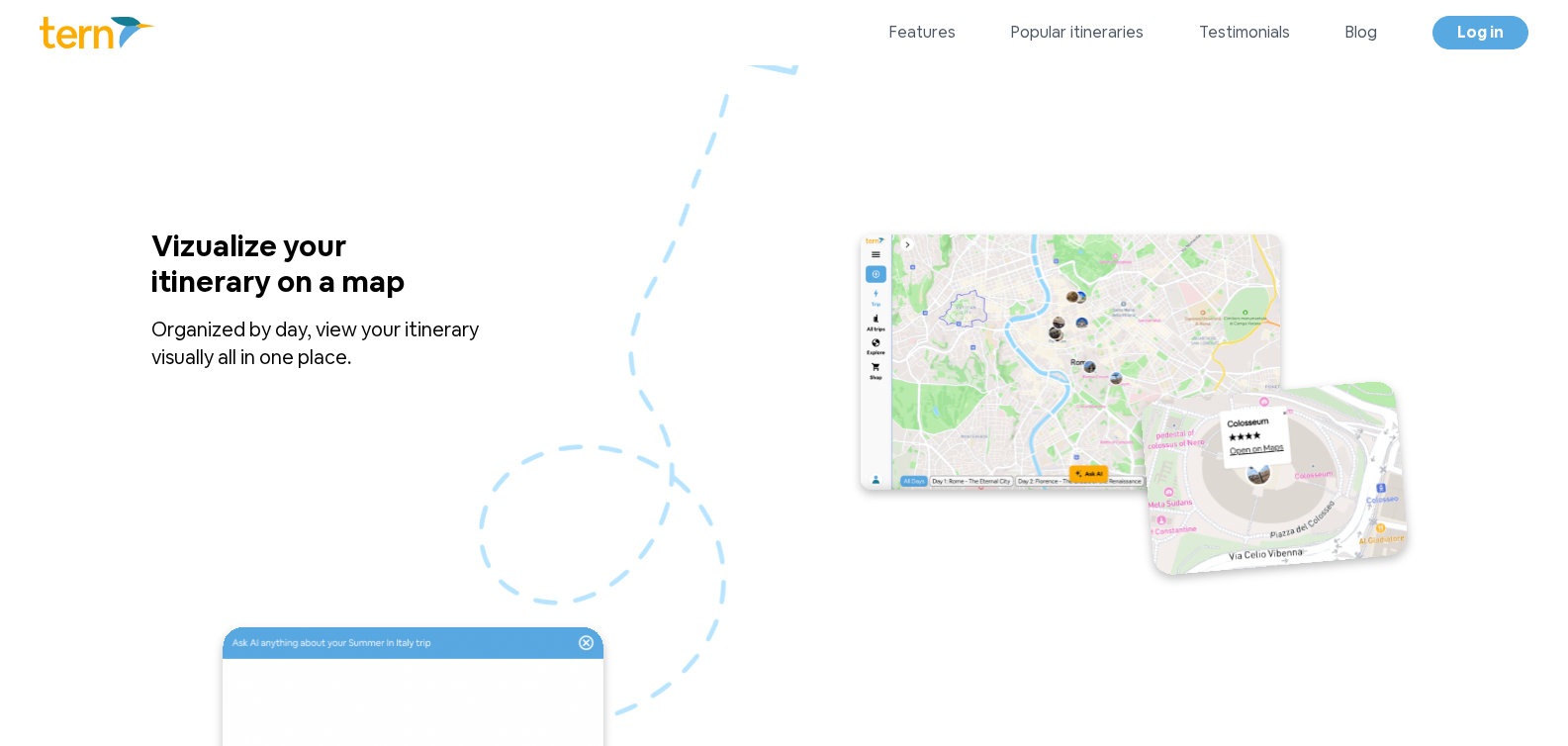 click at bounding box center [97, 33] 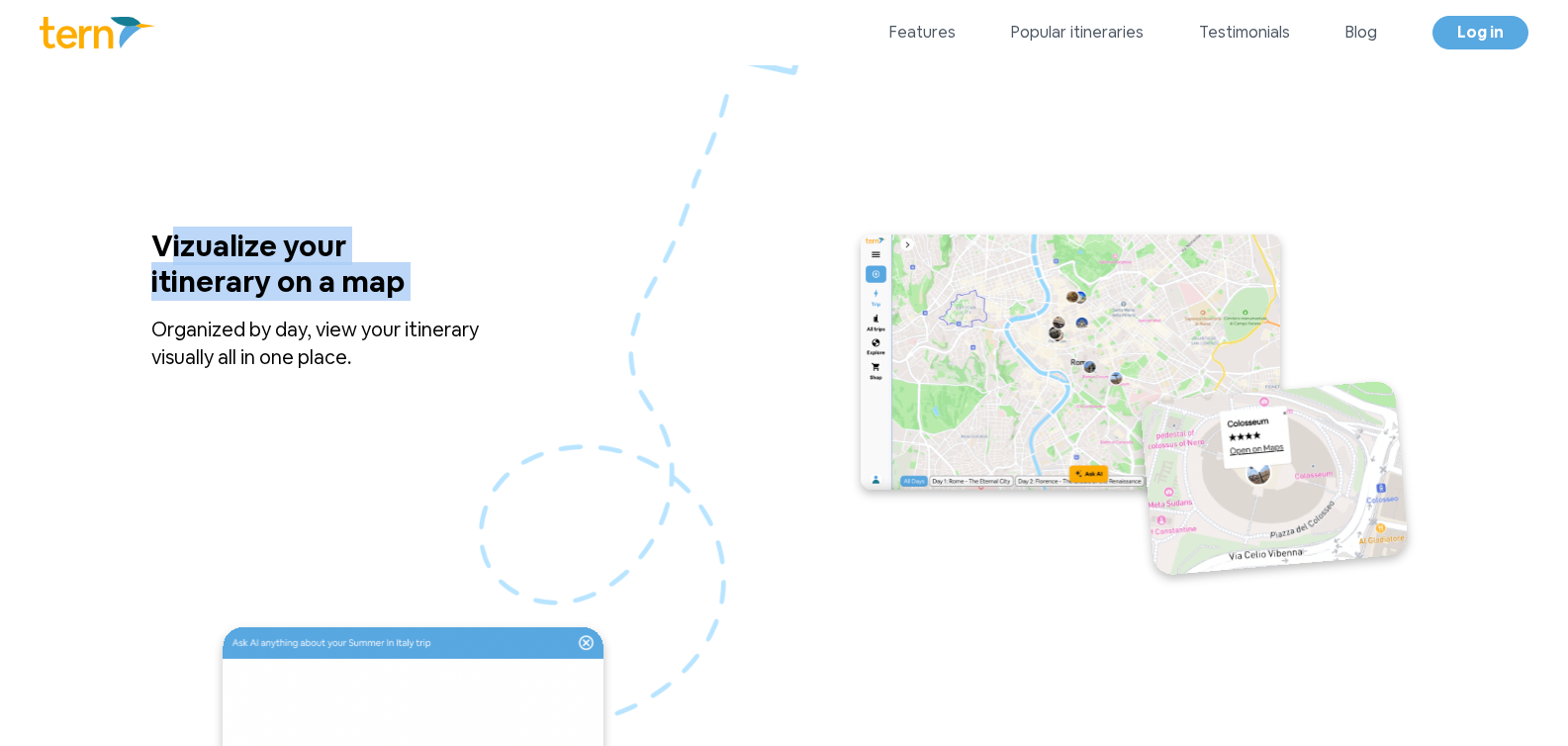 click on "Vizualize your itinerary on a map" at bounding box center [310, 272] 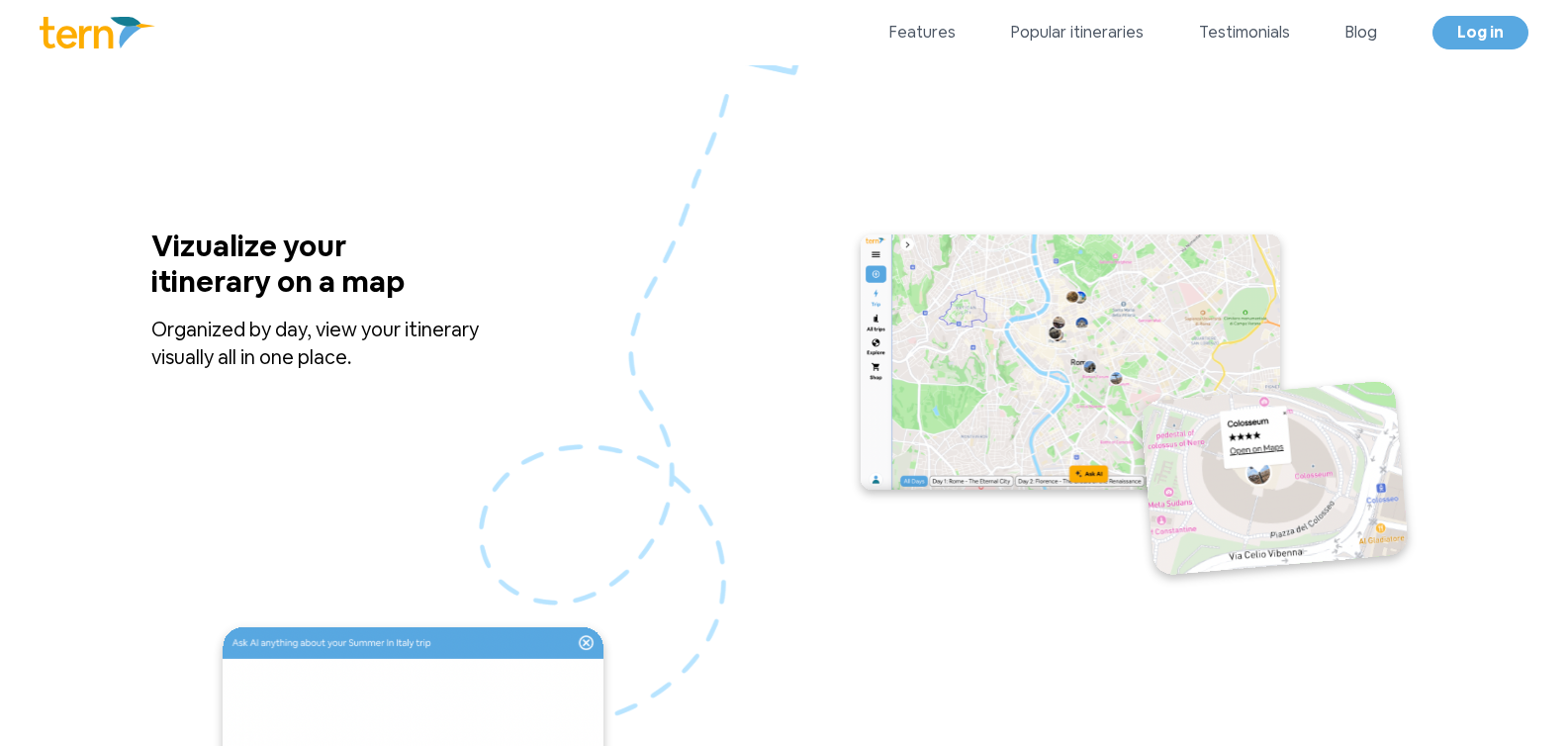 click on "Organized by day, view your itinerary visually all in one place." at bounding box center (341, 343) 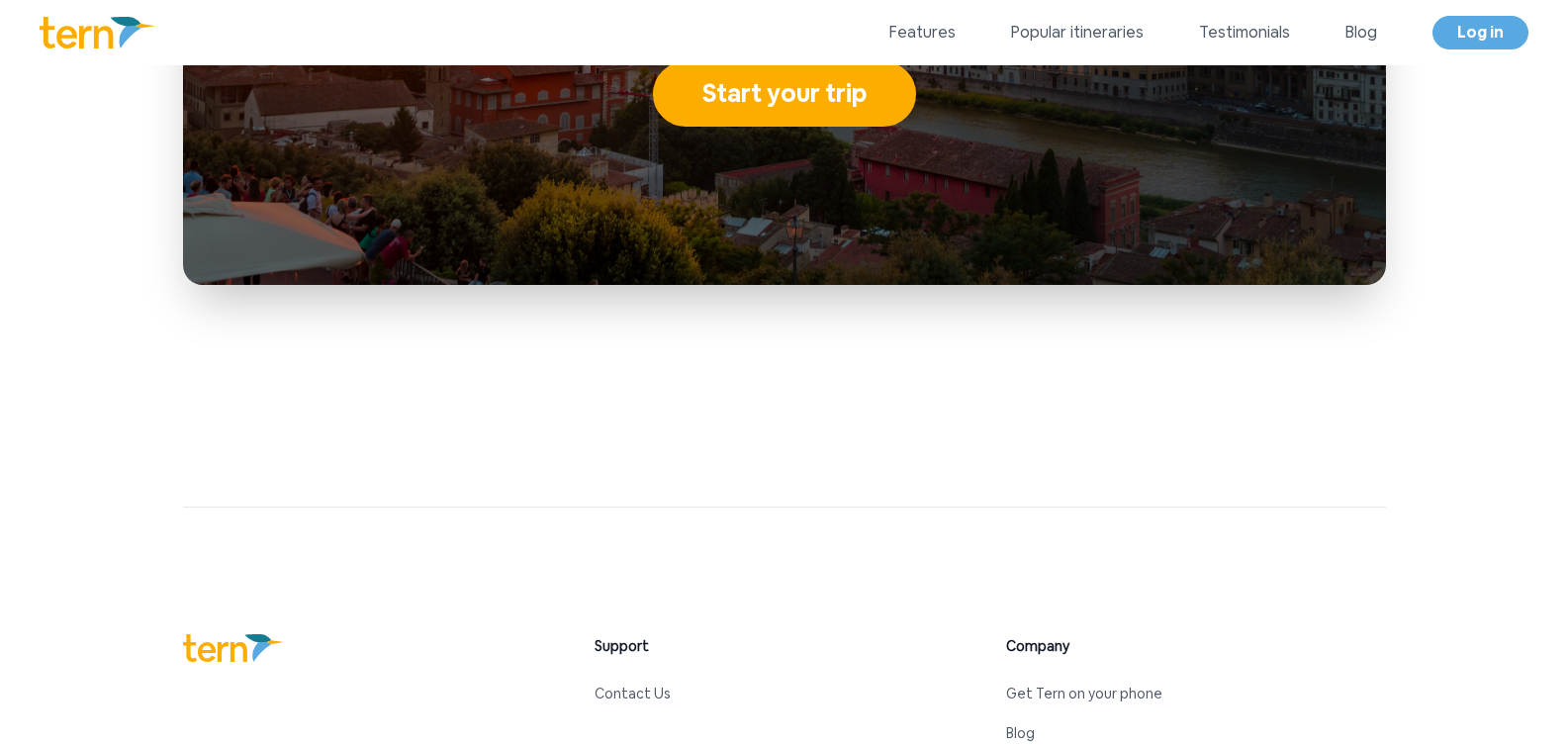 scroll, scrollTop: 9168, scrollLeft: 0, axis: vertical 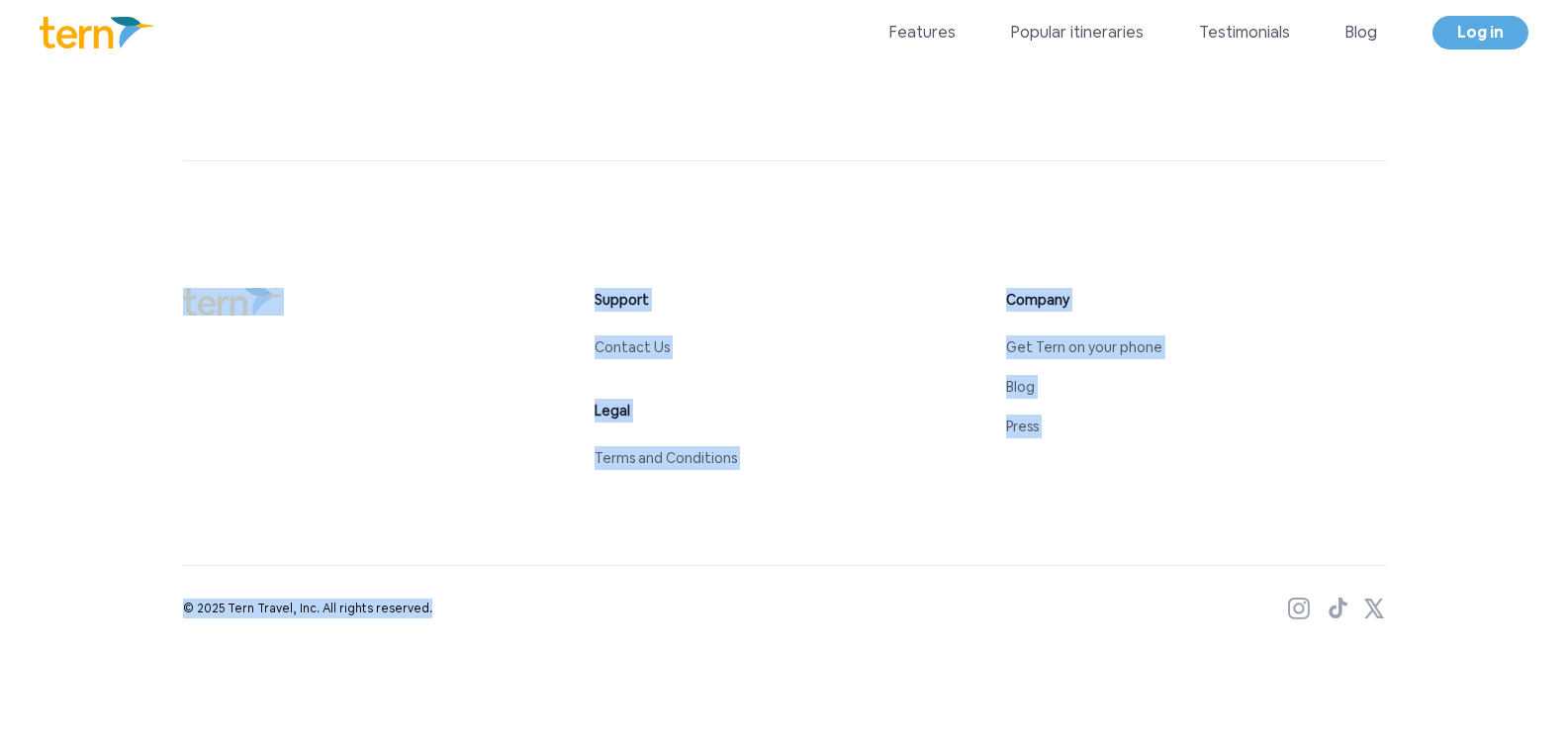 drag, startPoint x: 604, startPoint y: 300, endPoint x: 1051, endPoint y: 569, distance: 521.6991 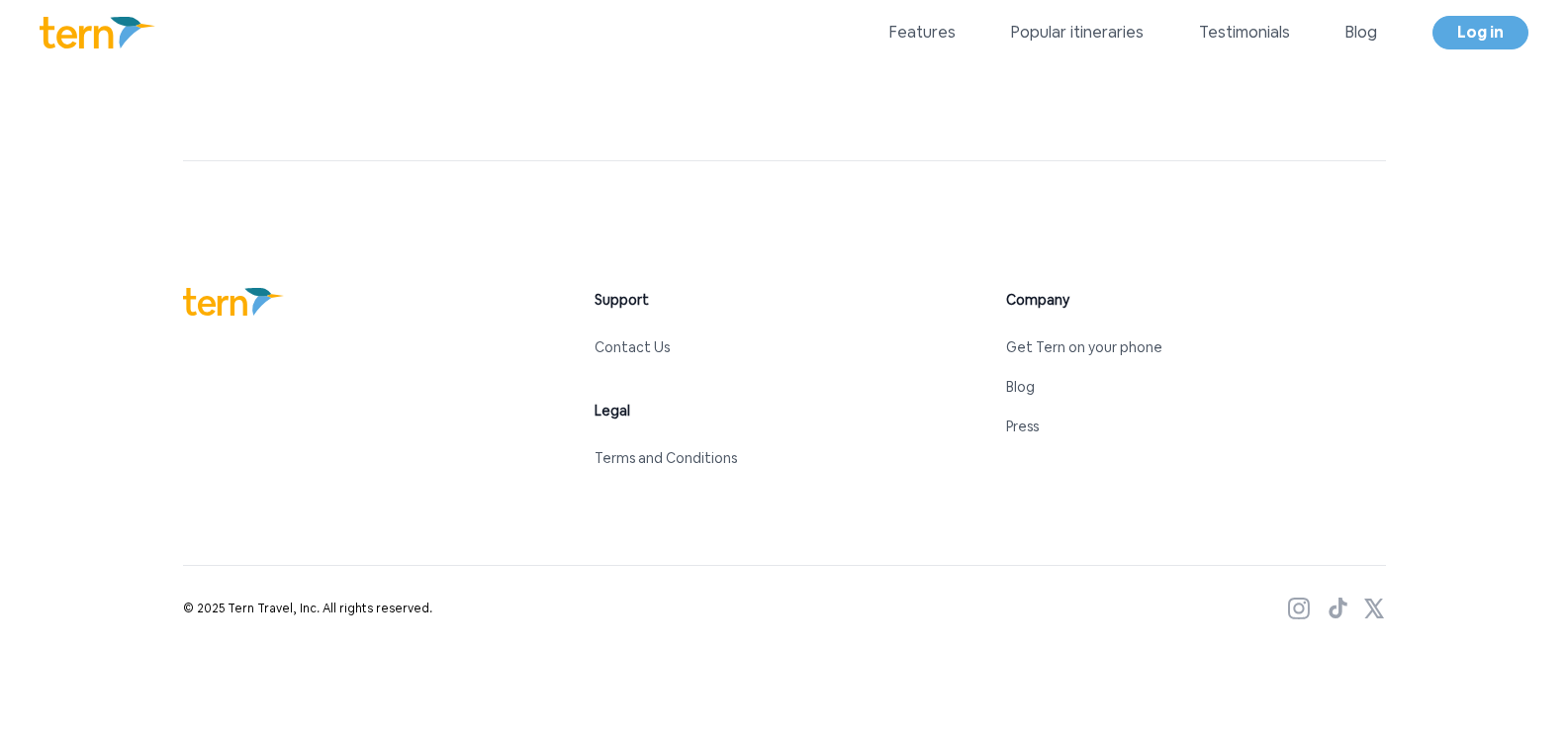 click on "© 2025 Tern Travel, Inc. All rights reserved." at bounding box center [784, 593] 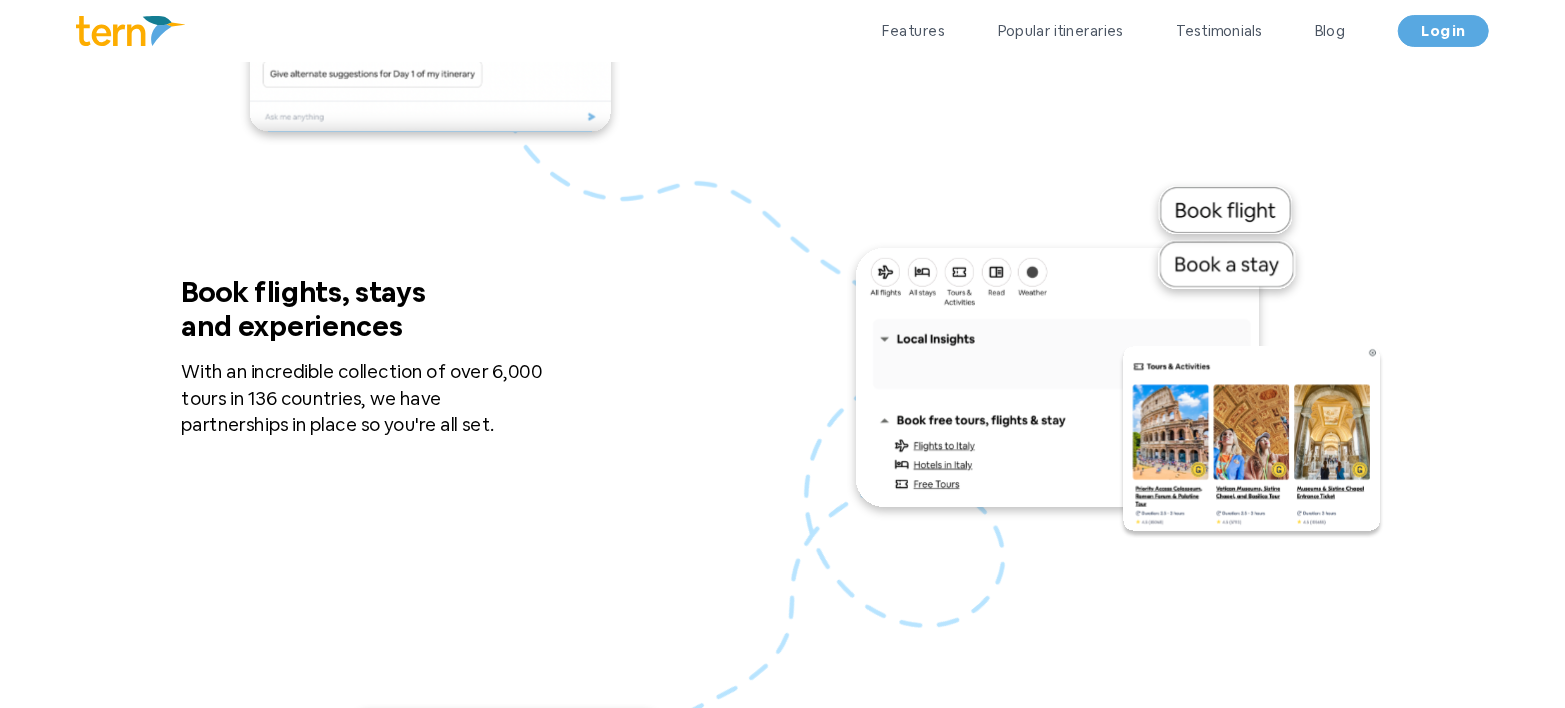 scroll, scrollTop: 942, scrollLeft: 0, axis: vertical 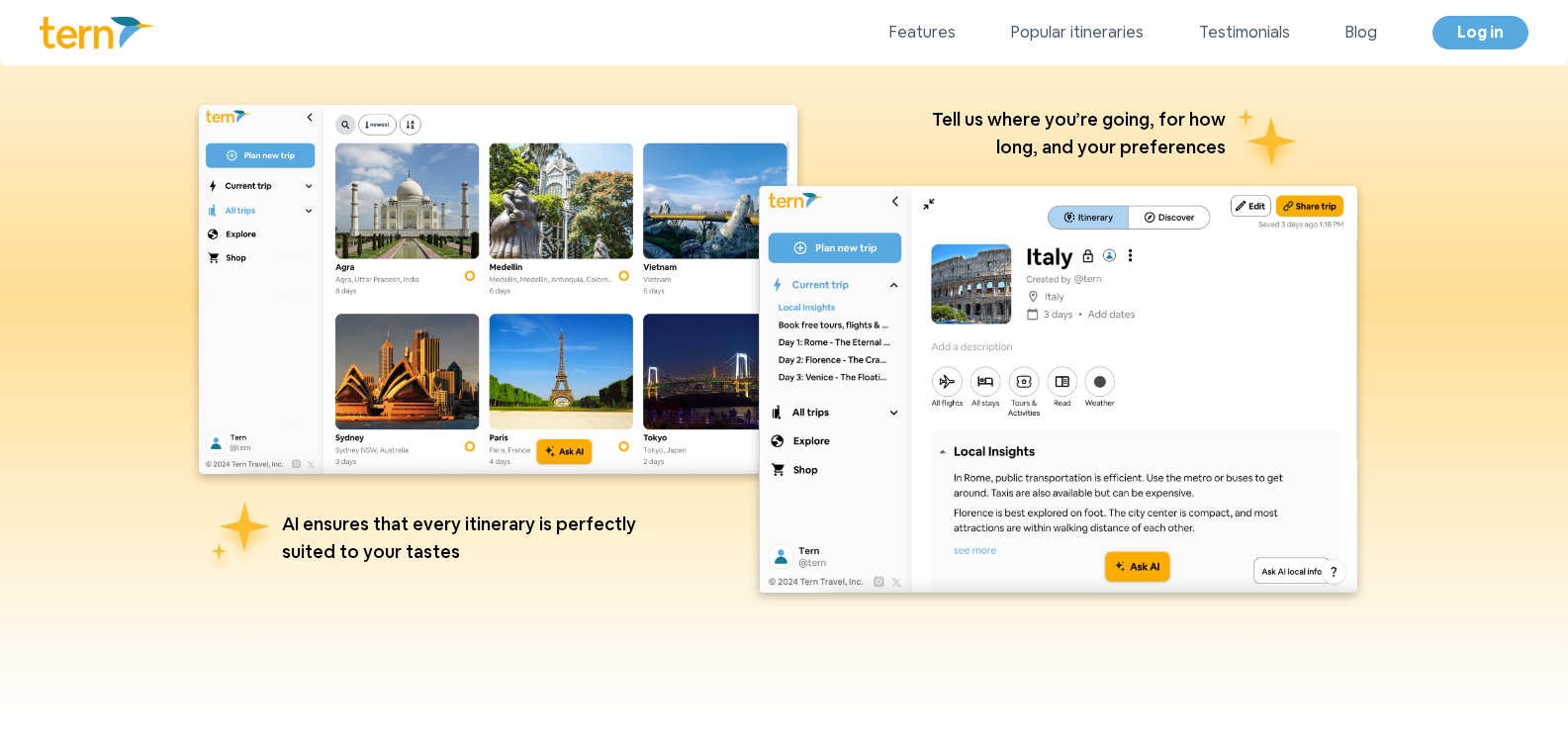 drag, startPoint x: 231, startPoint y: 39, endPoint x: 54, endPoint y: 36, distance: 177.02542 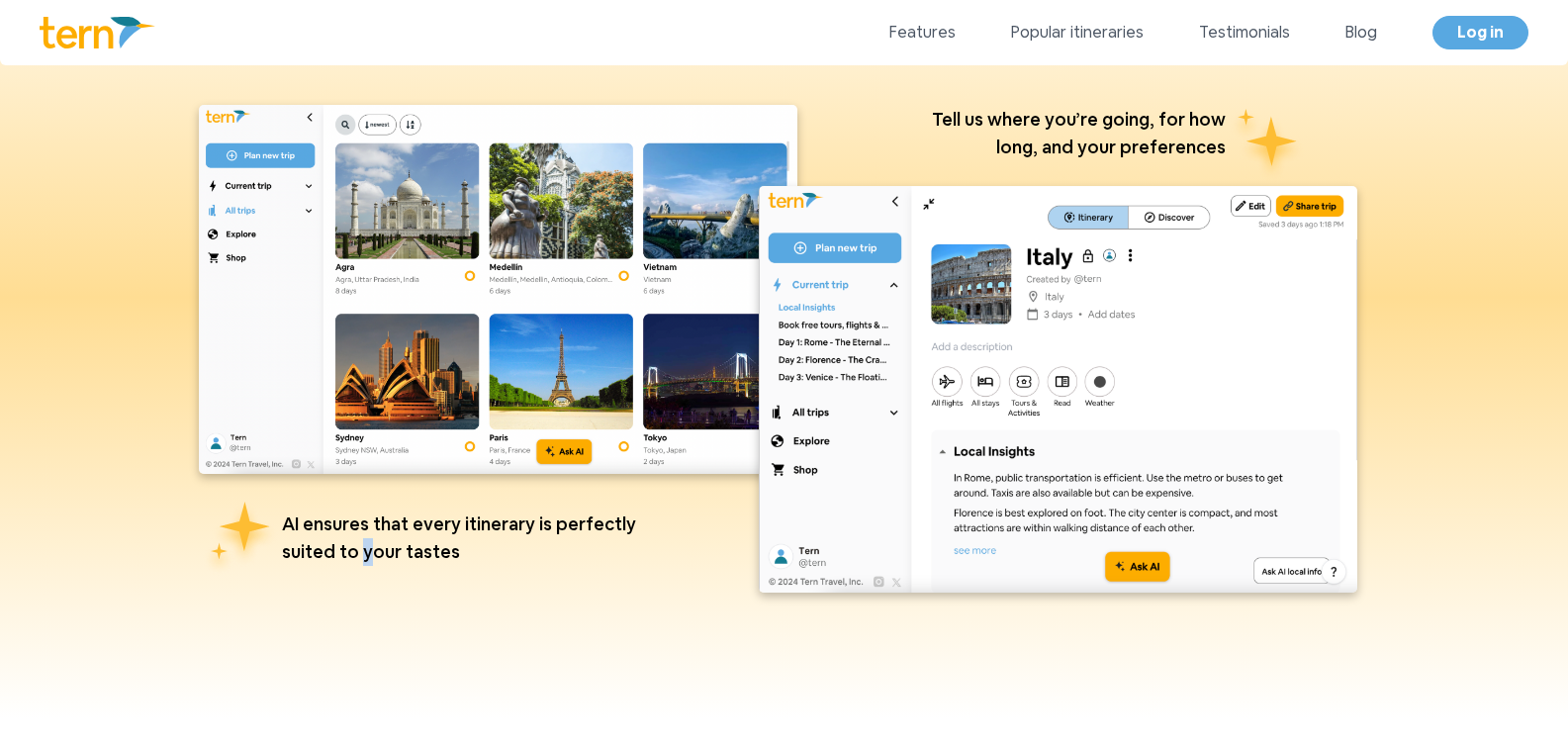 click on "AI ensures that every itinerary is perfectly suited to your tastes" at bounding box center (468, 538) 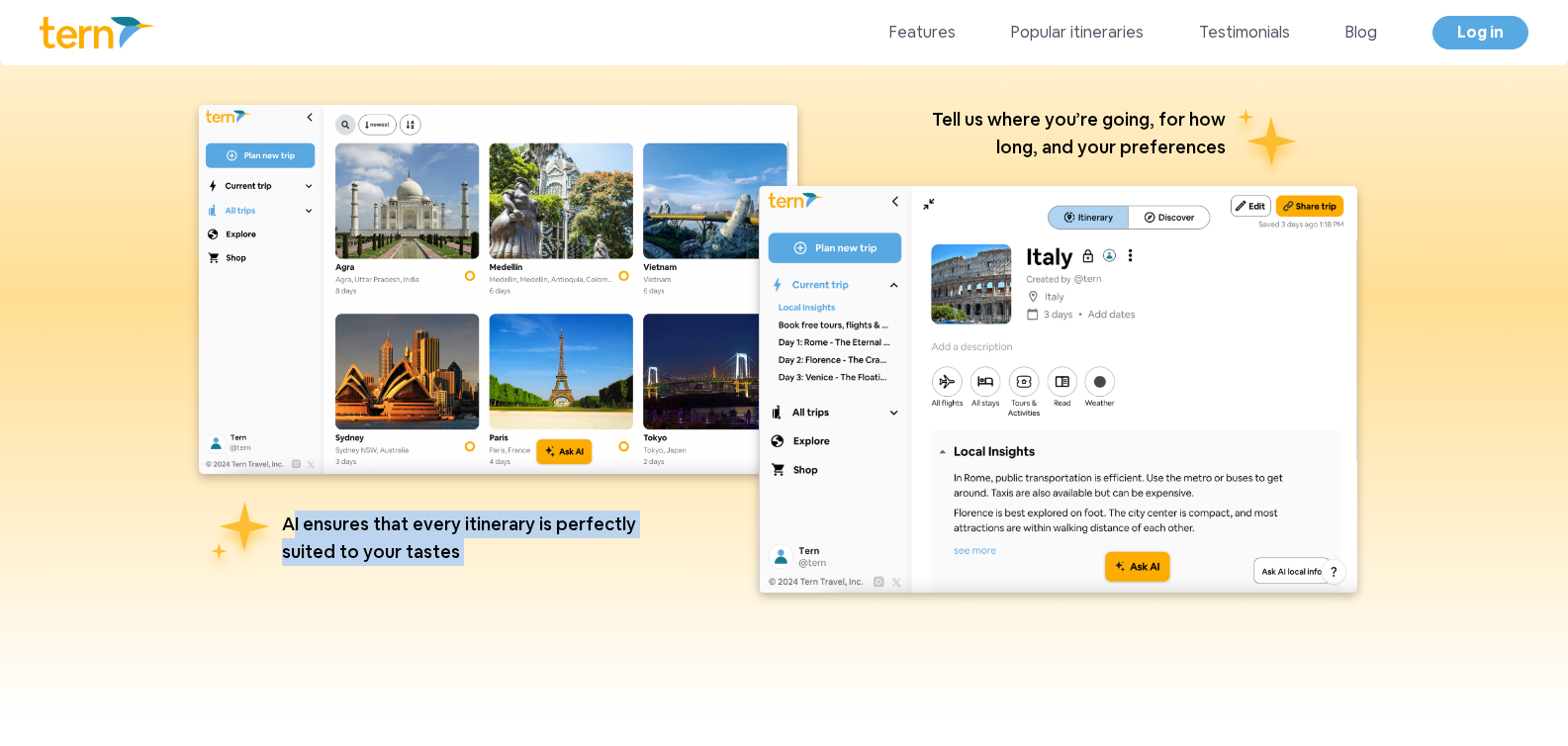 click on "AI ensures that every itinerary is perfectly suited to your tastes" at bounding box center (468, 538) 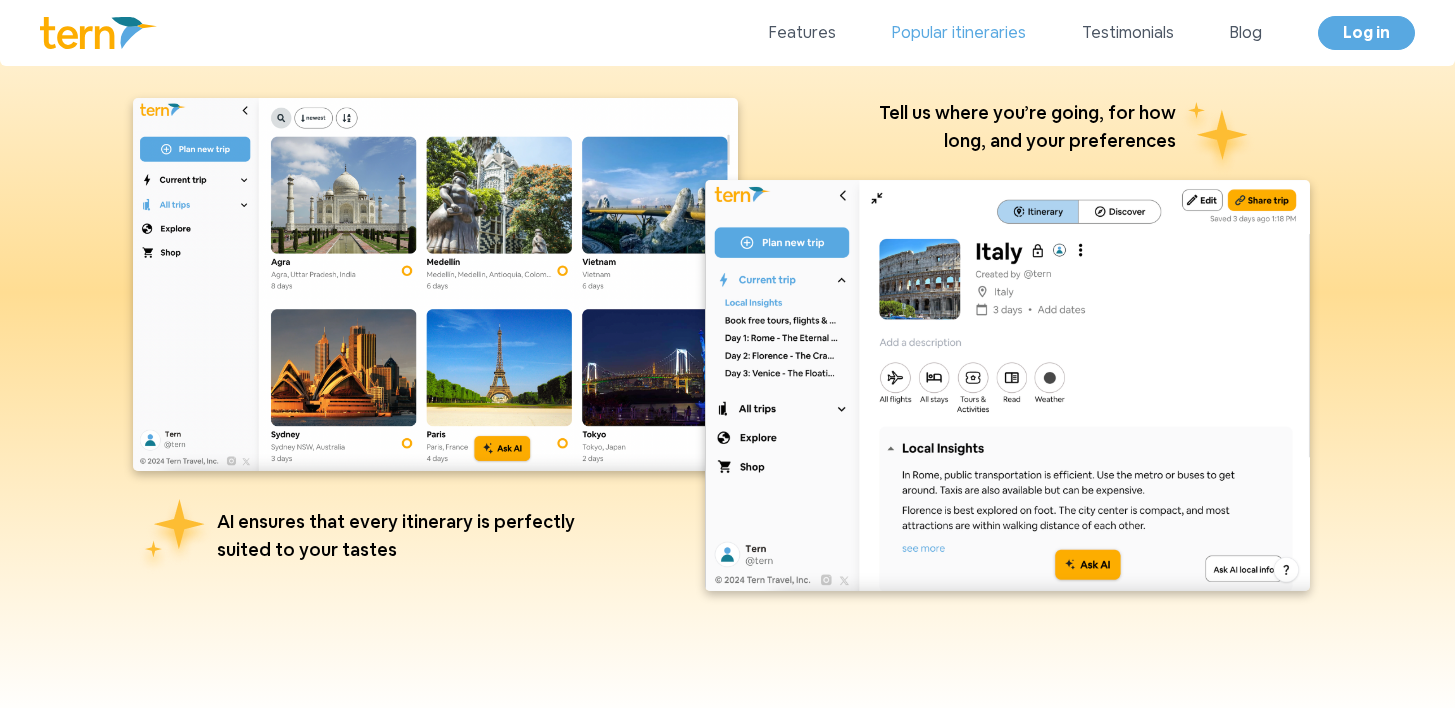 click on "Popular itineraries" at bounding box center (959, 33) 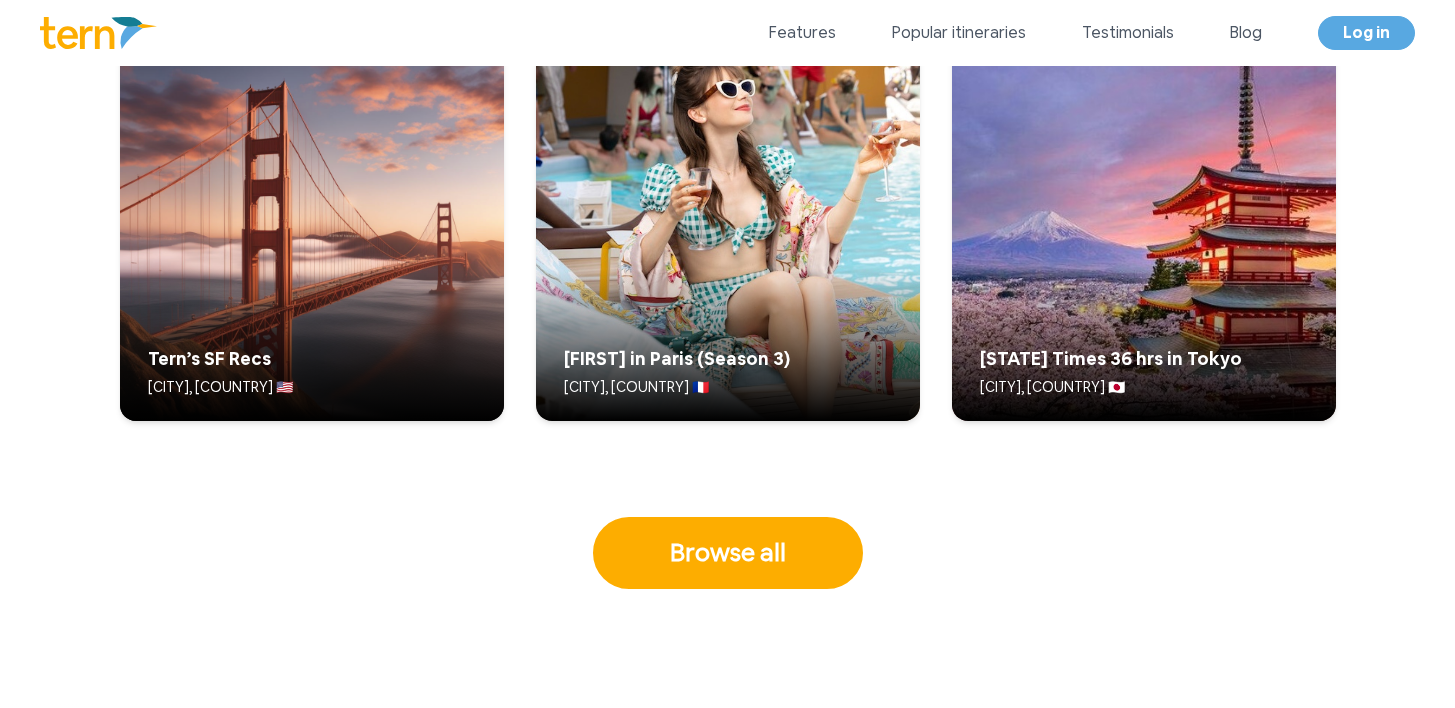 scroll, scrollTop: 5276, scrollLeft: 0, axis: vertical 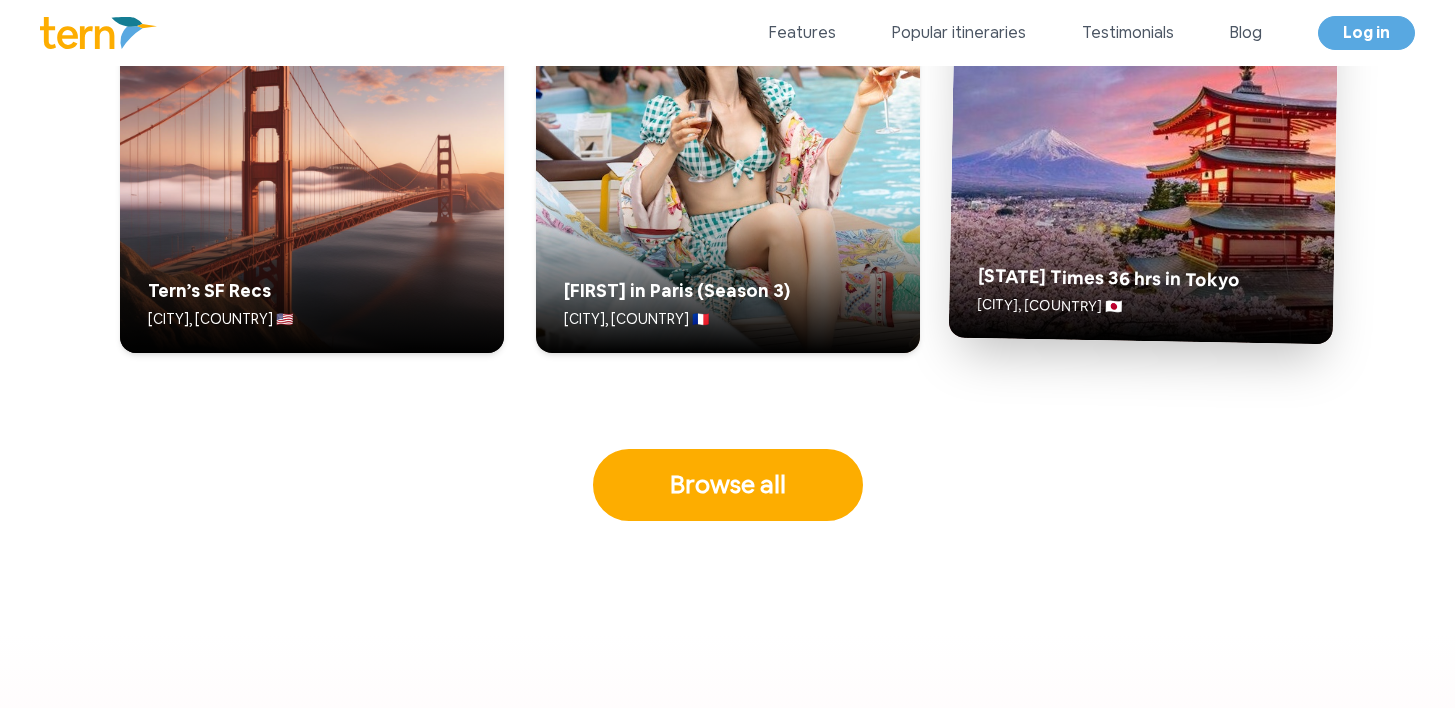 click on "[STATE] Times 36 hrs in Tokyo" at bounding box center (1141, 279) 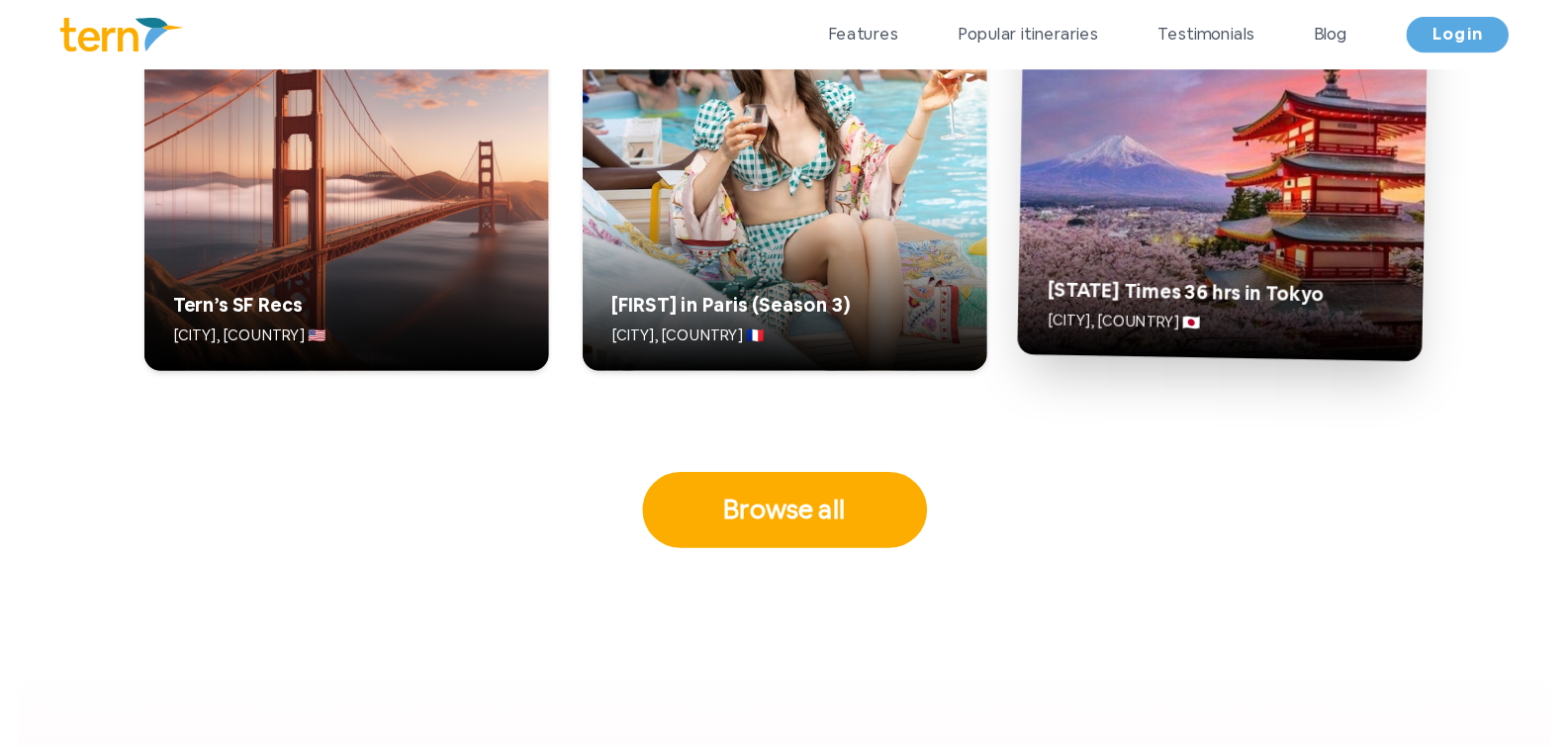 scroll, scrollTop: 5222, scrollLeft: 0, axis: vertical 